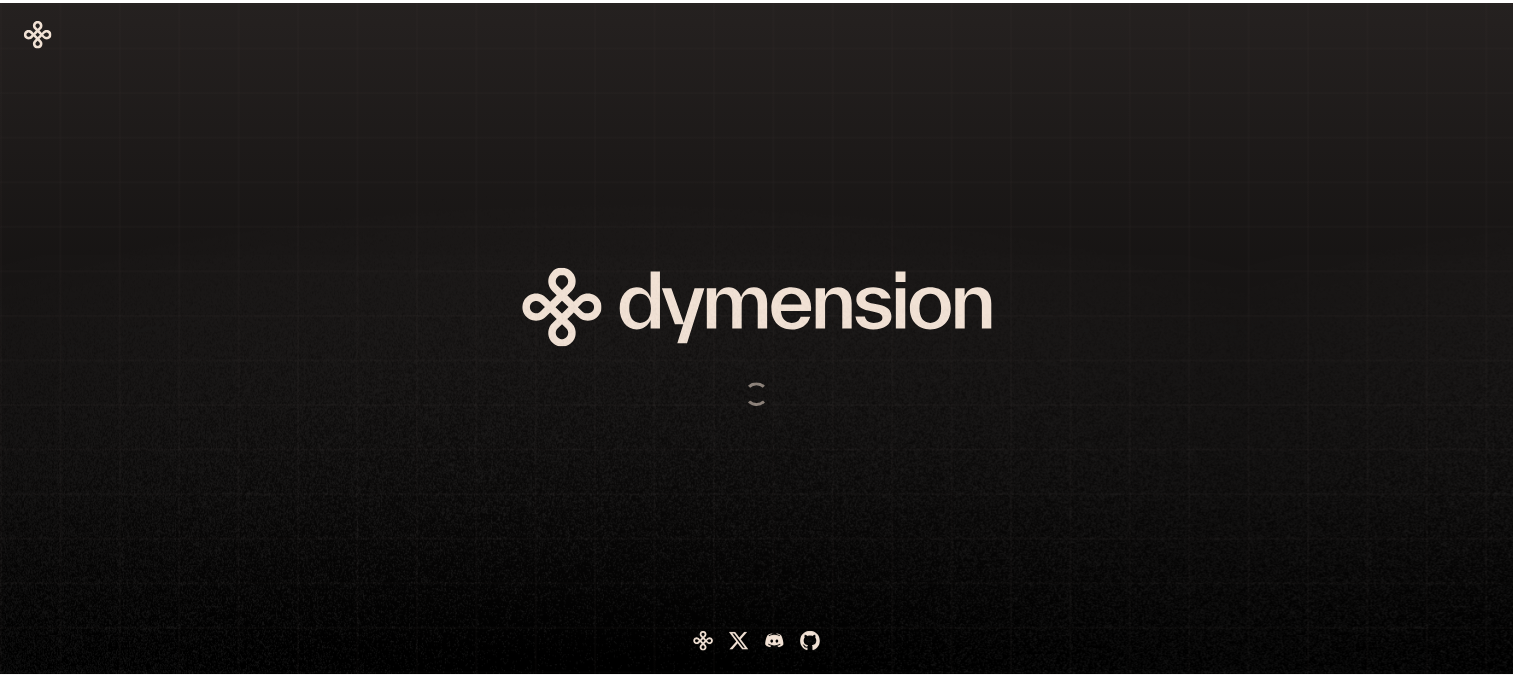 scroll, scrollTop: 0, scrollLeft: 0, axis: both 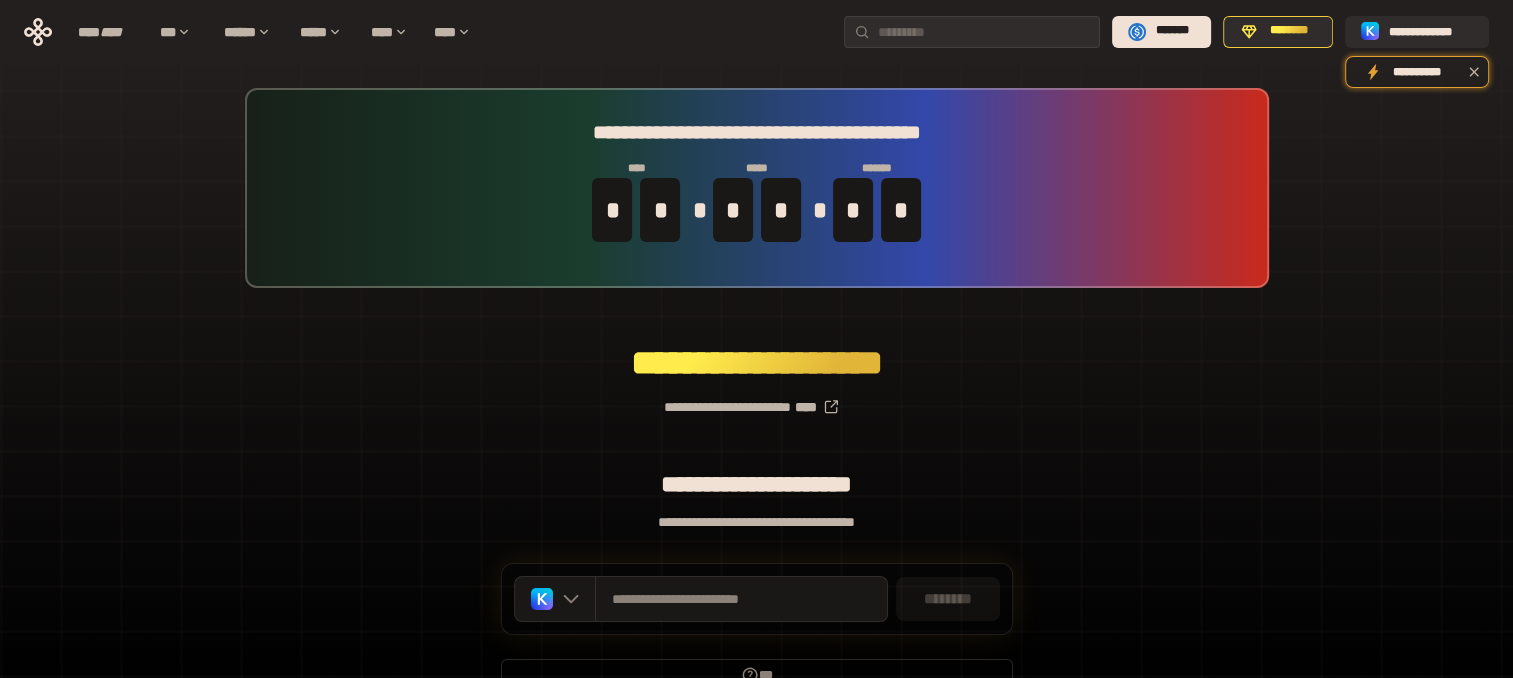 click on "**********" at bounding box center (756, 399) 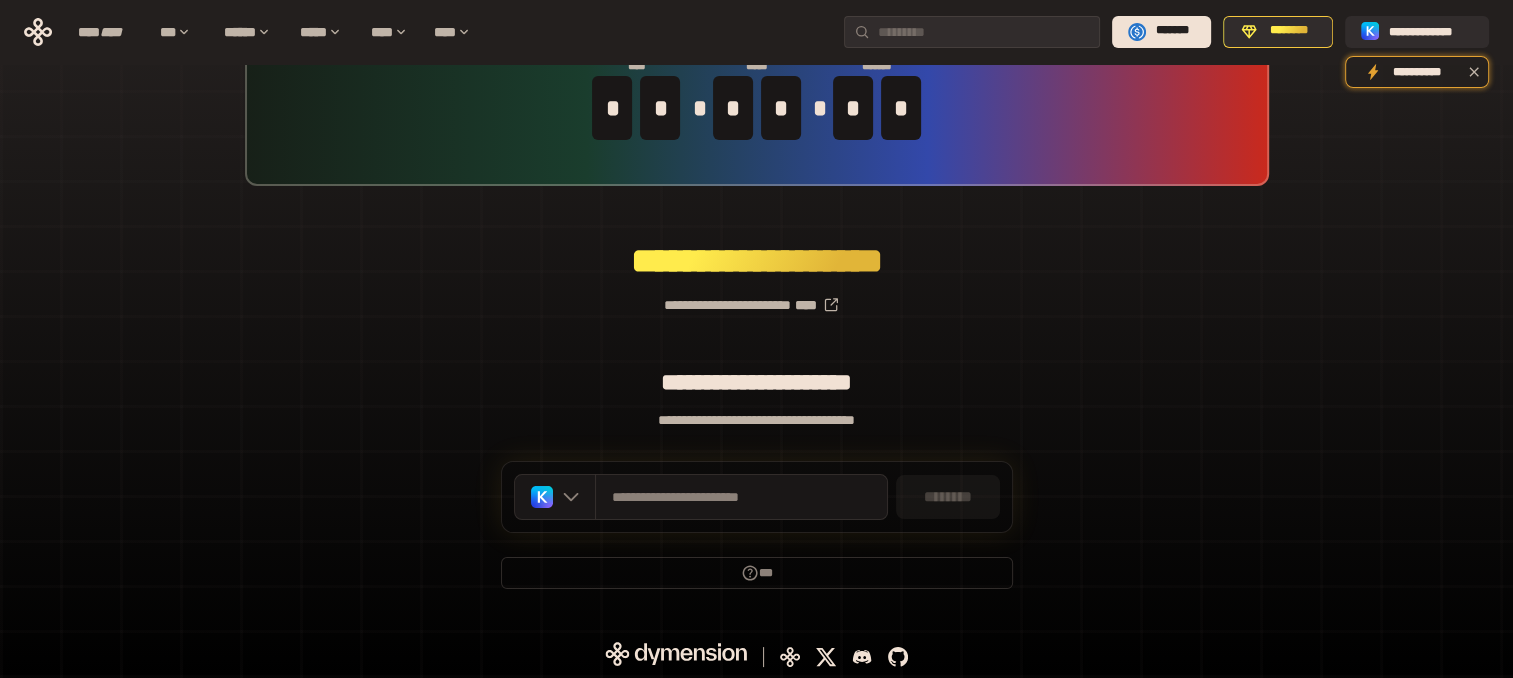 scroll, scrollTop: 104, scrollLeft: 0, axis: vertical 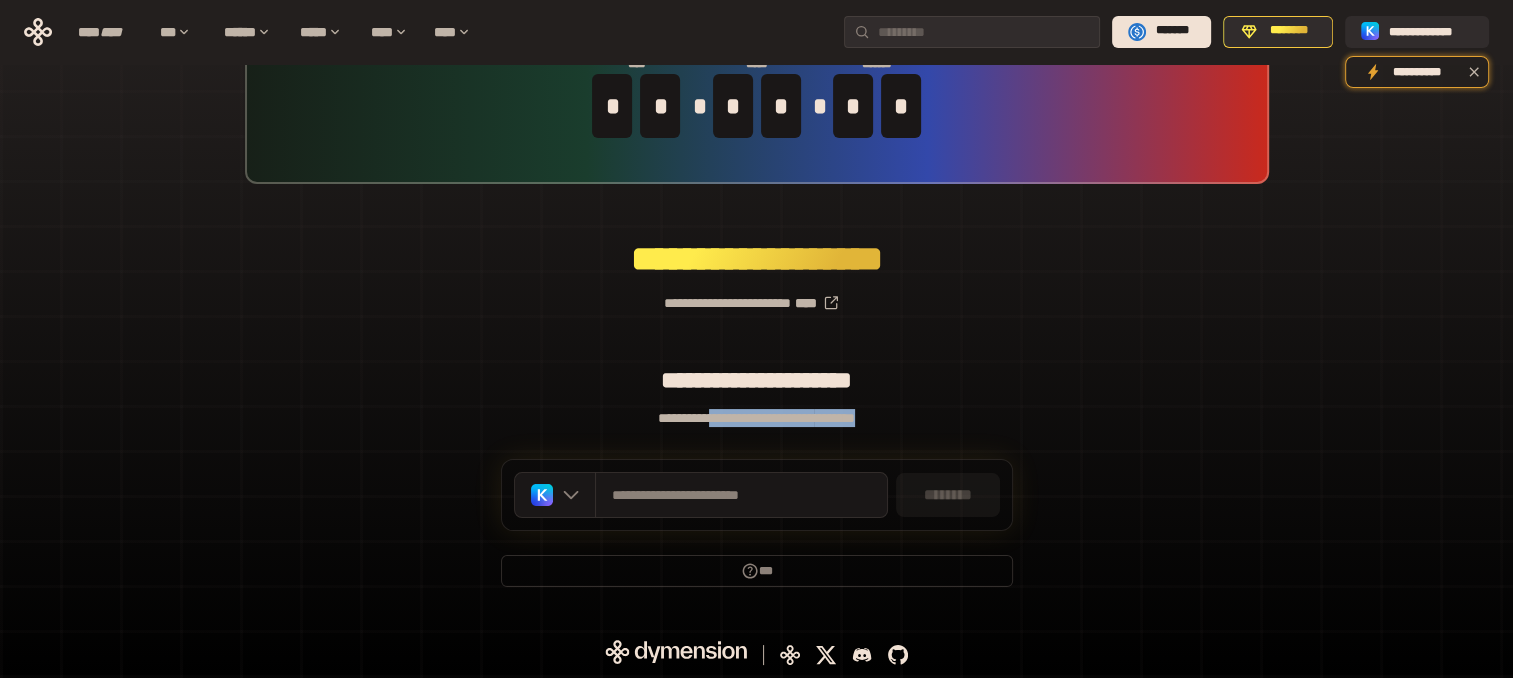 drag, startPoint x: 873, startPoint y: 431, endPoint x: 700, endPoint y: 433, distance: 173.01157 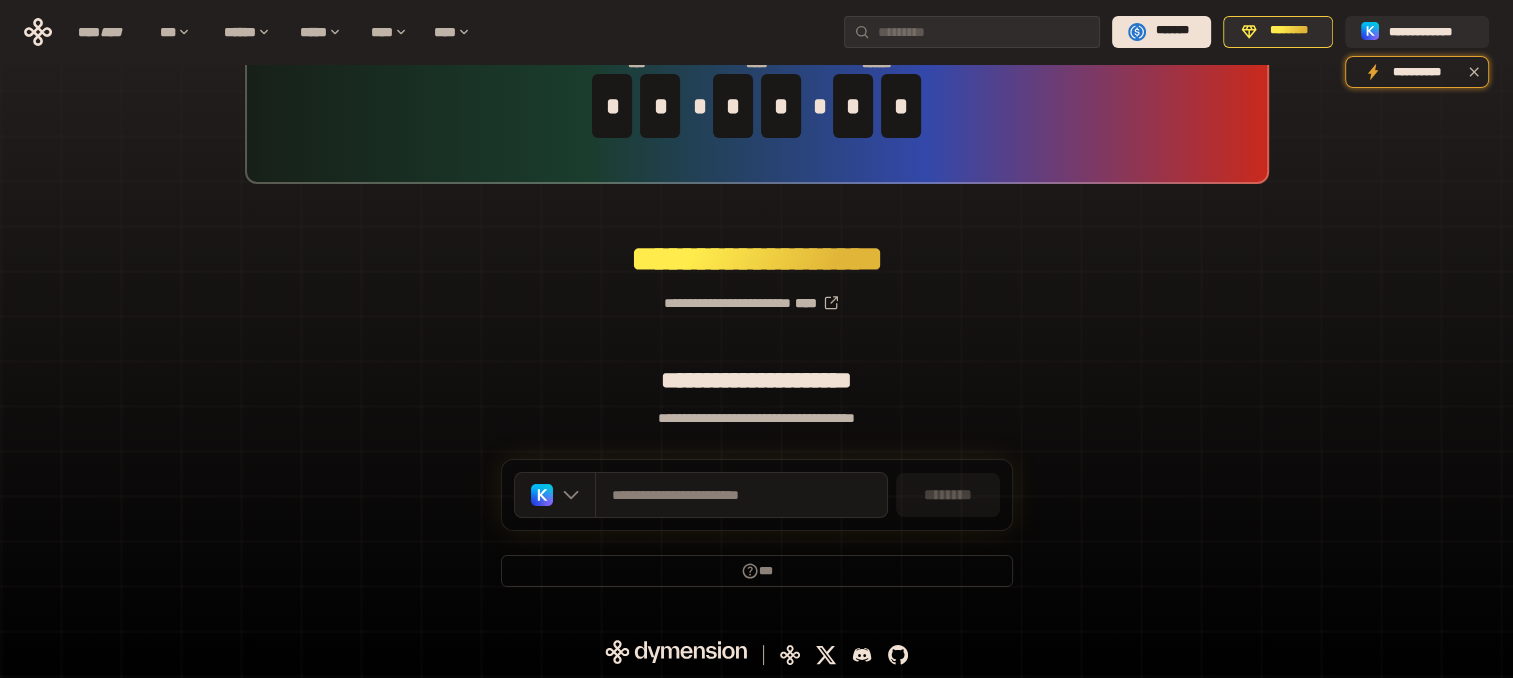 click on "**********" at bounding box center [756, 295] 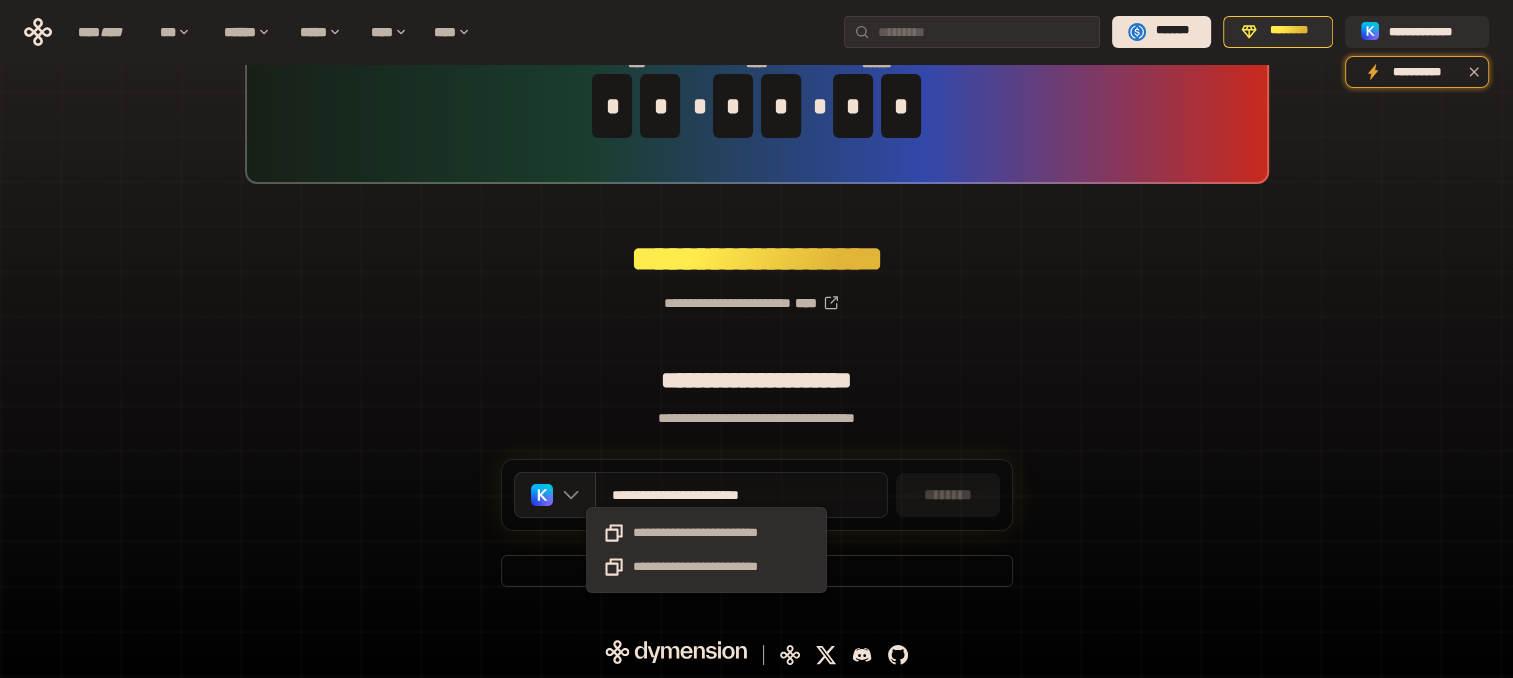 click on "**********" at bounding box center (708, 495) 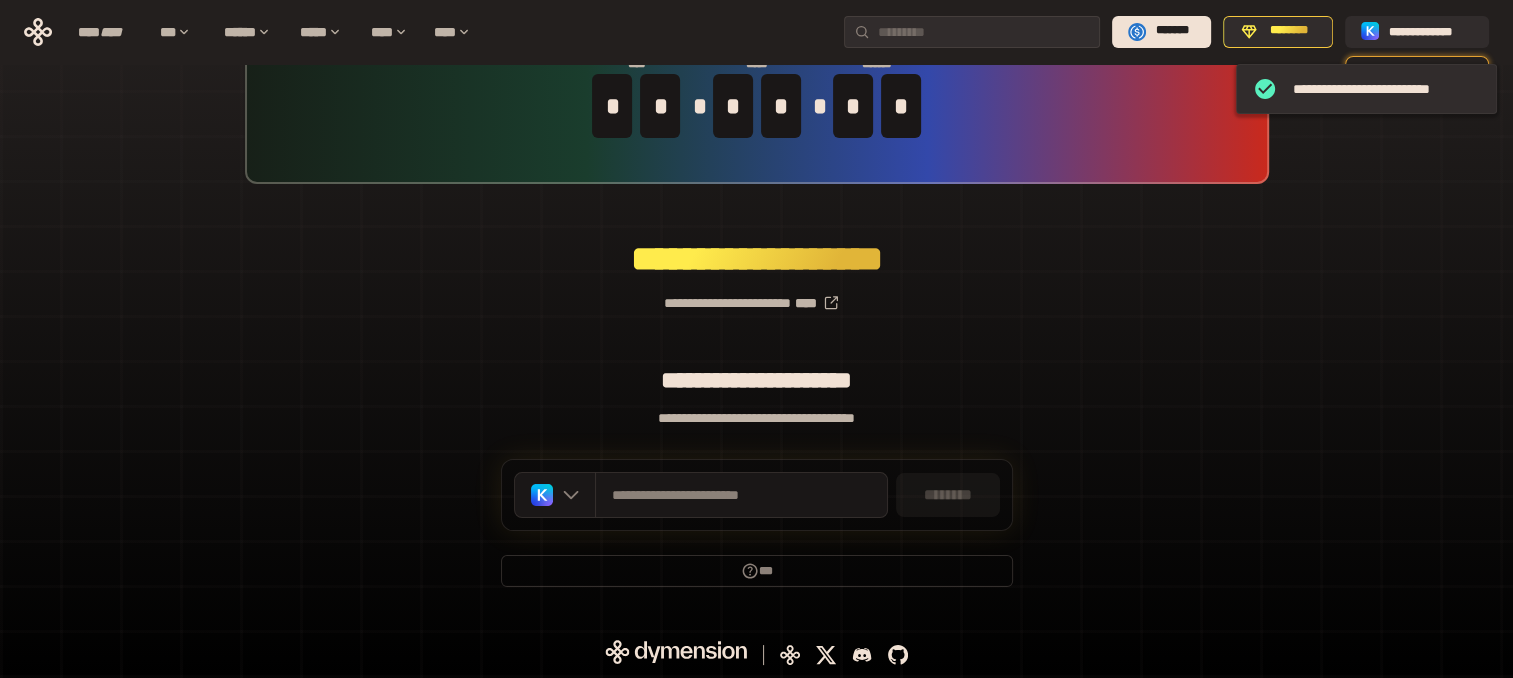 click on "********" at bounding box center [948, 495] 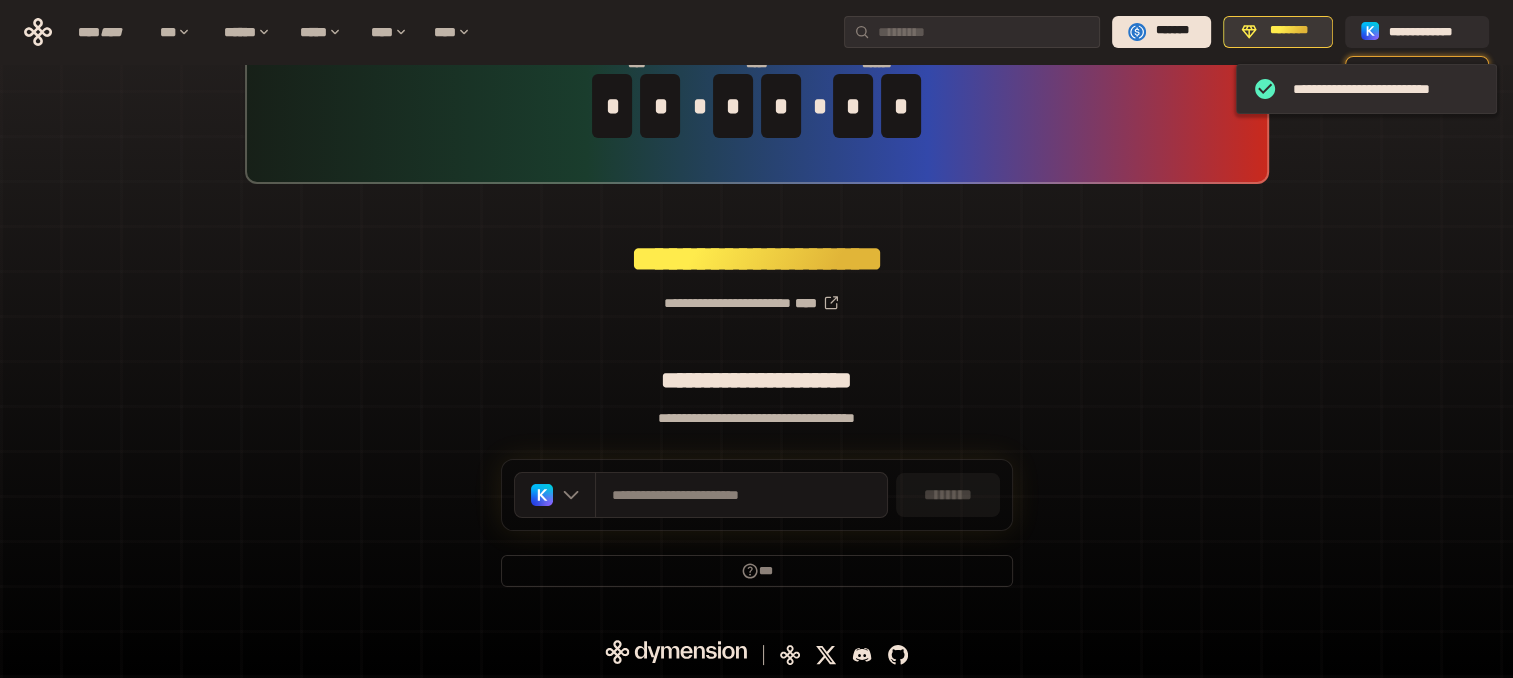 click on "********" at bounding box center (1278, 32) 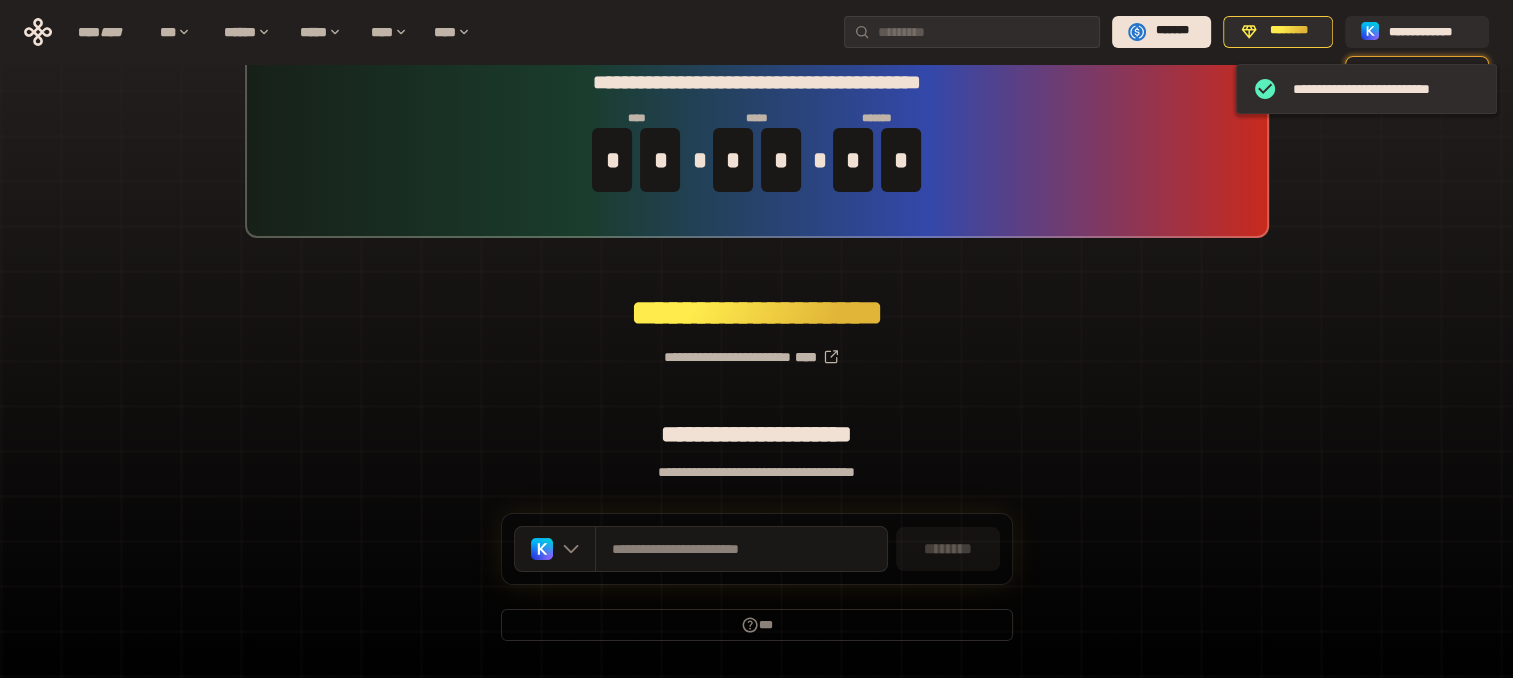 scroll, scrollTop: 0, scrollLeft: 0, axis: both 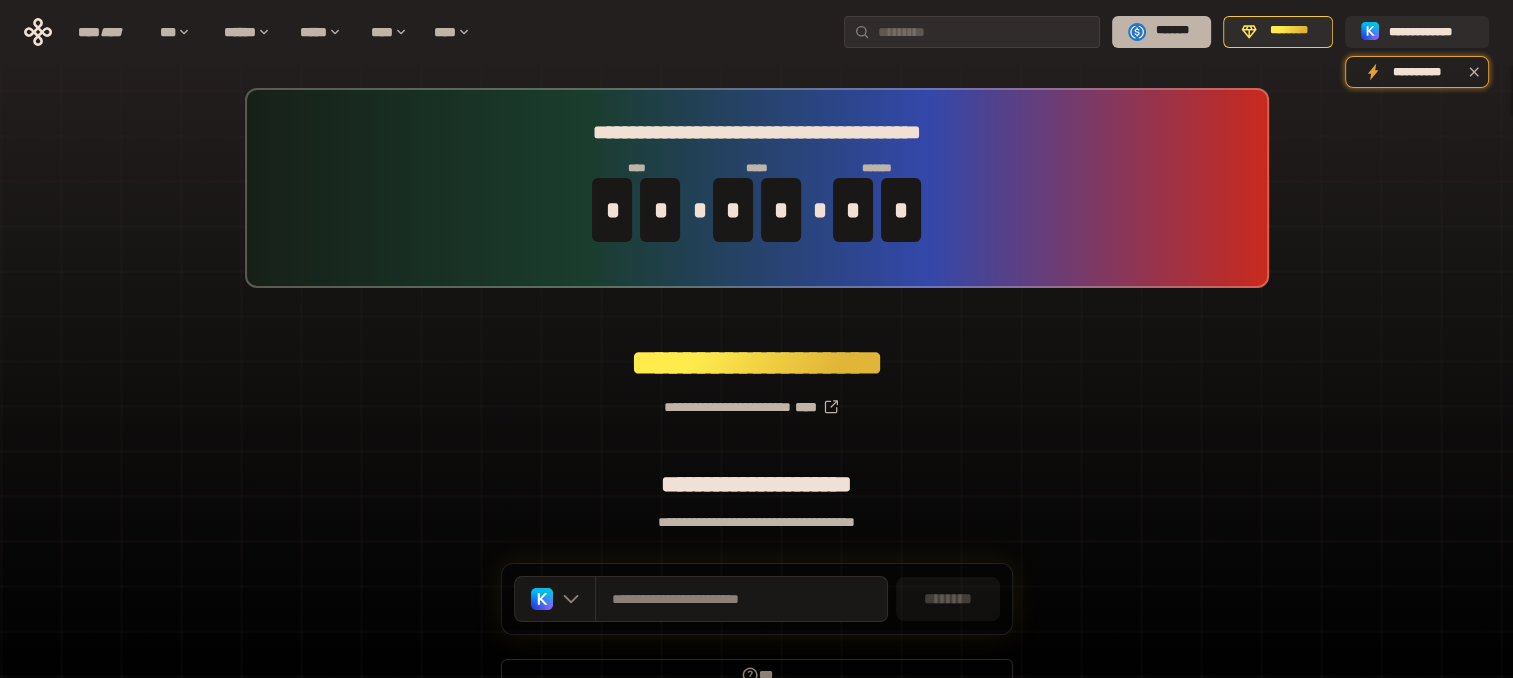 click on "*******" at bounding box center [1161, 32] 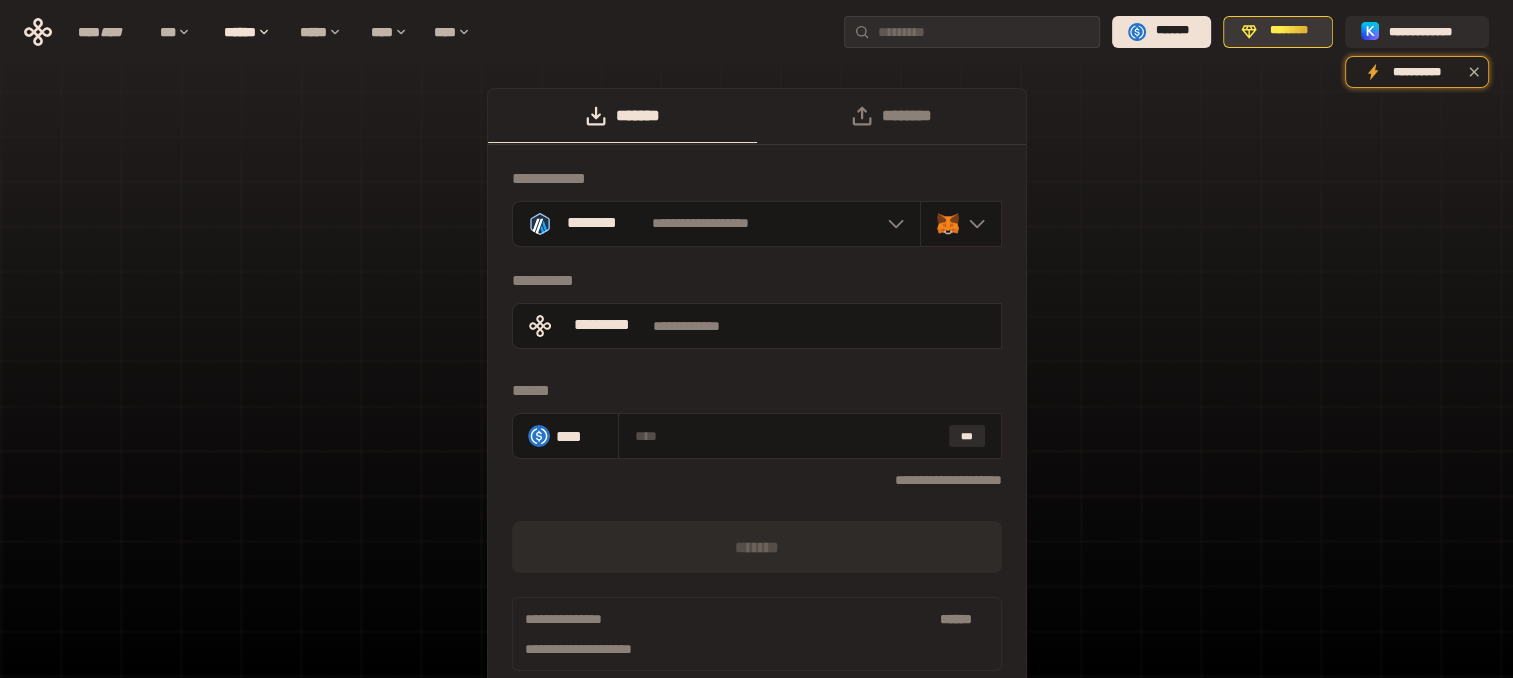 click on "********" at bounding box center (1278, 32) 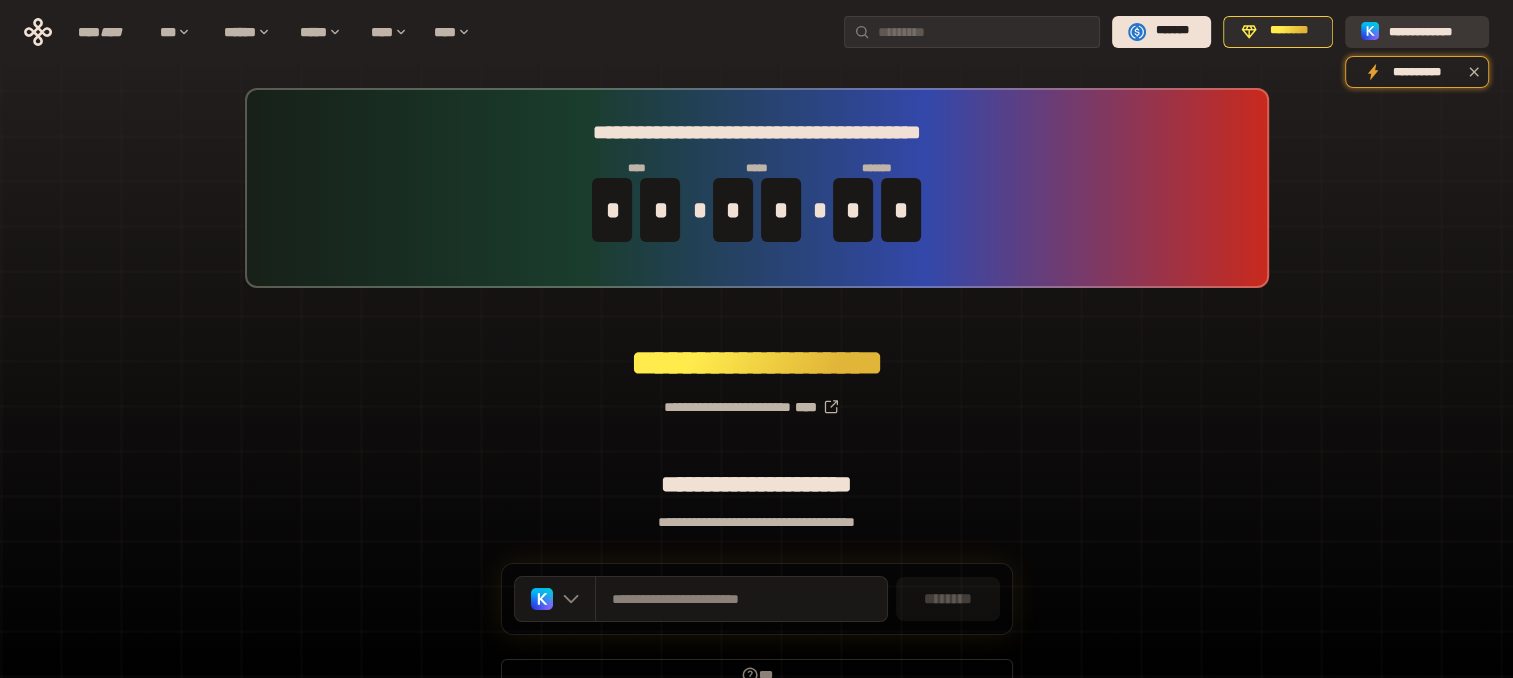 click on "**********" at bounding box center [1431, 31] 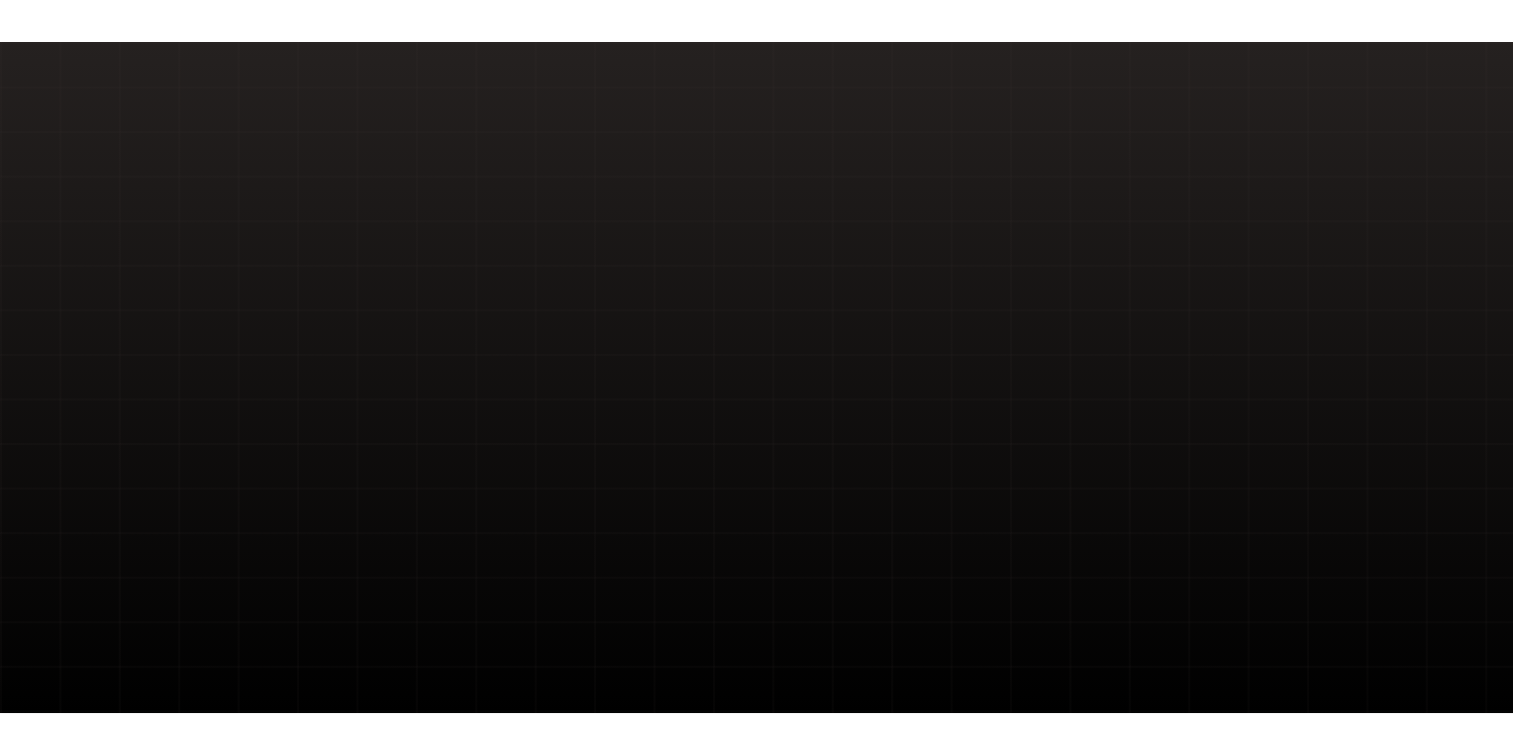 scroll, scrollTop: 0, scrollLeft: 0, axis: both 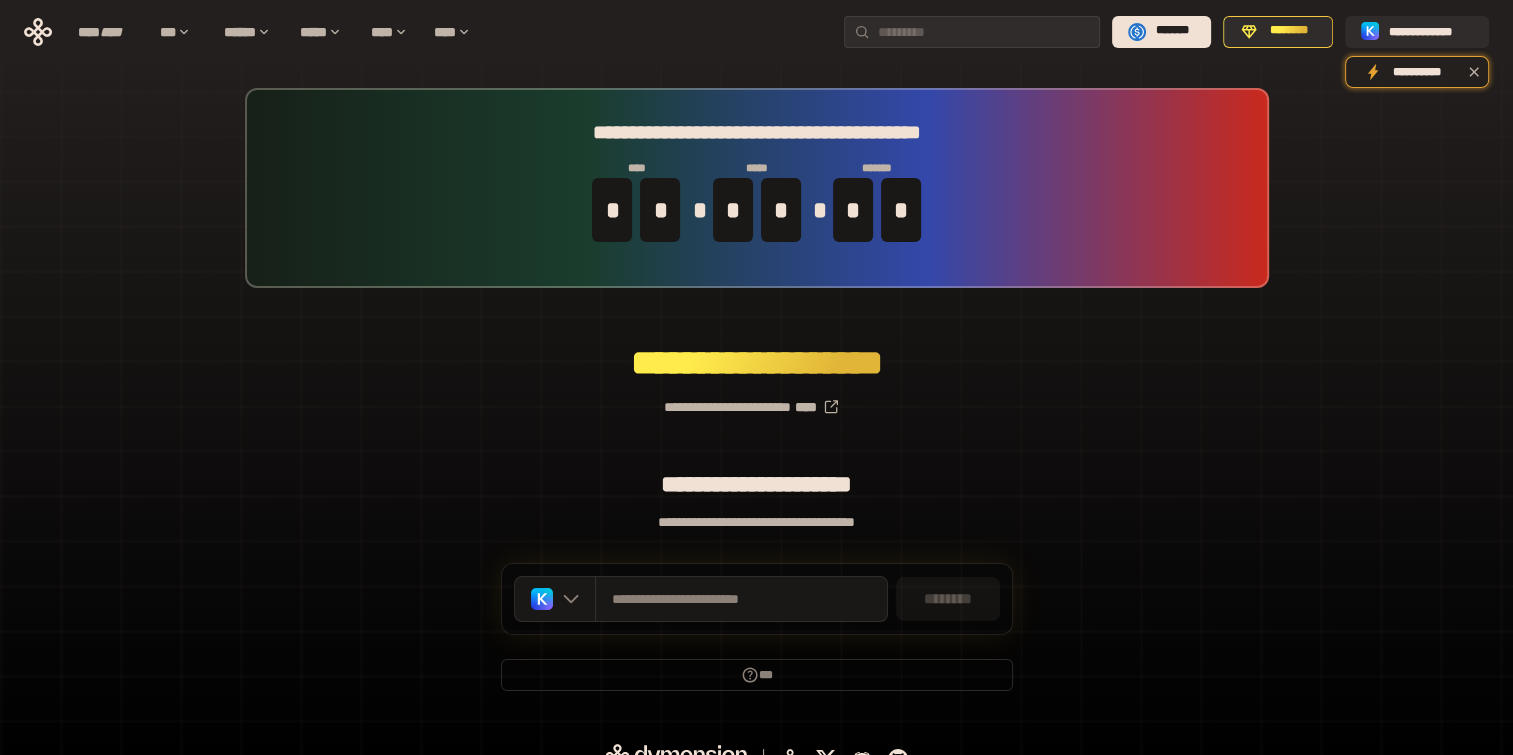 click on "********" at bounding box center [948, 599] 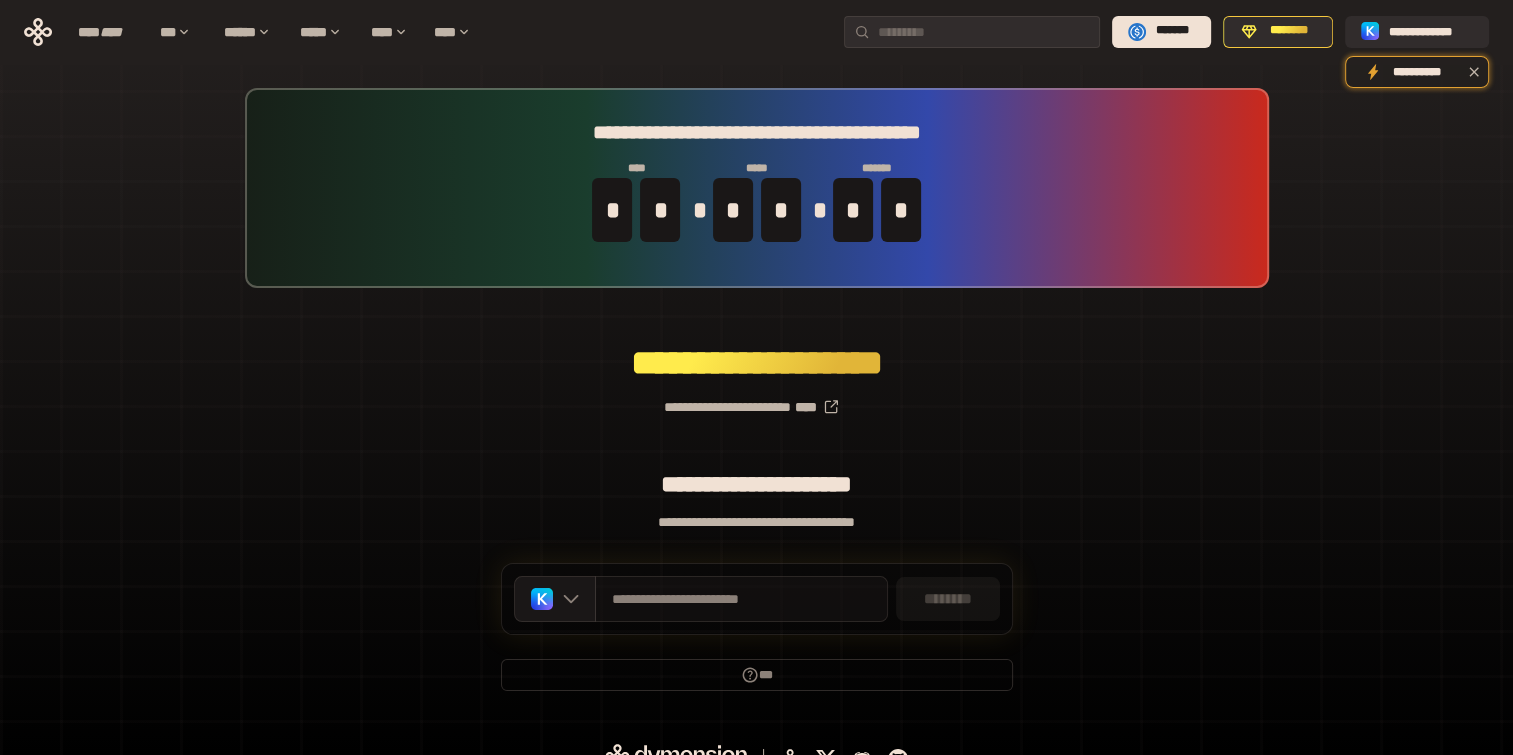 click on "**********" at bounding box center [741, 599] 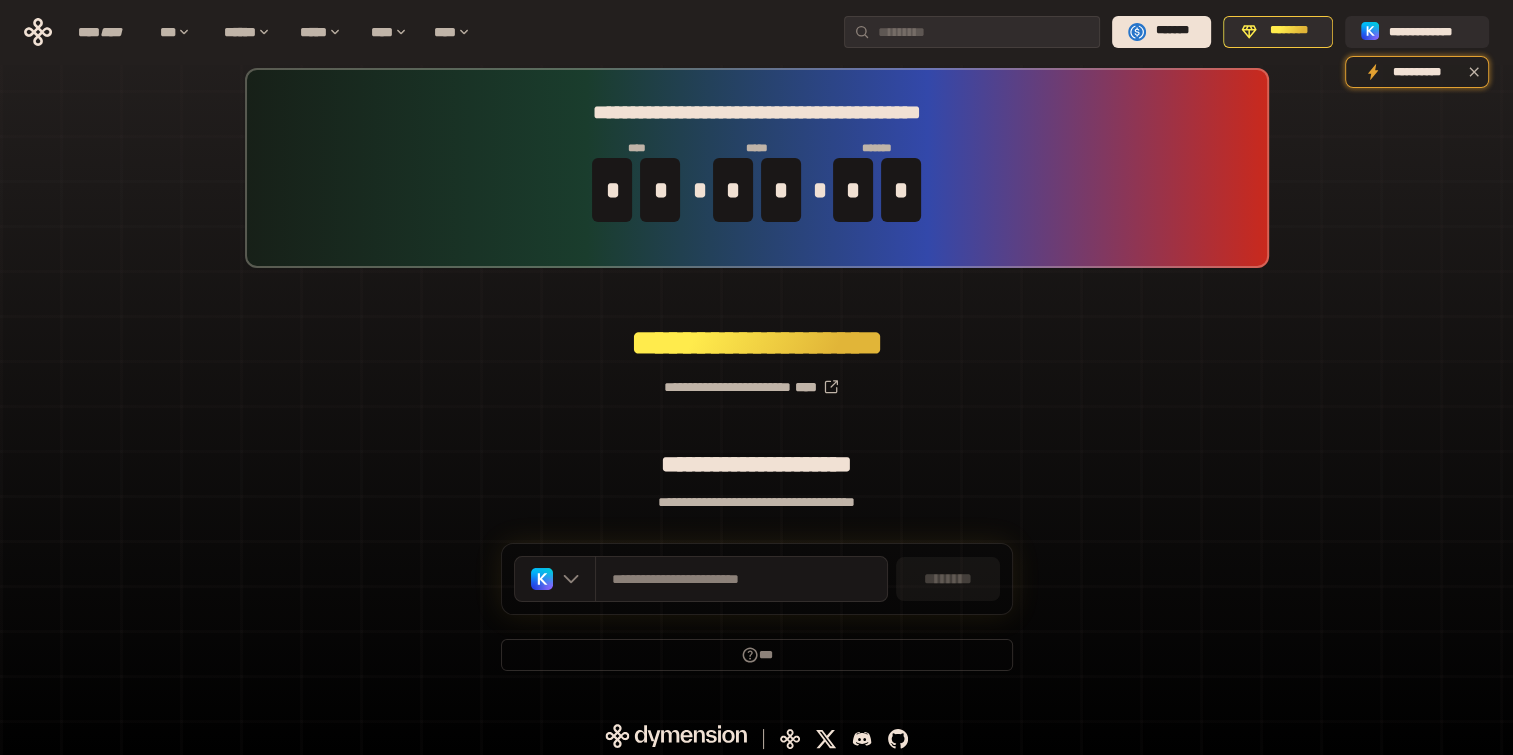 scroll, scrollTop: 27, scrollLeft: 0, axis: vertical 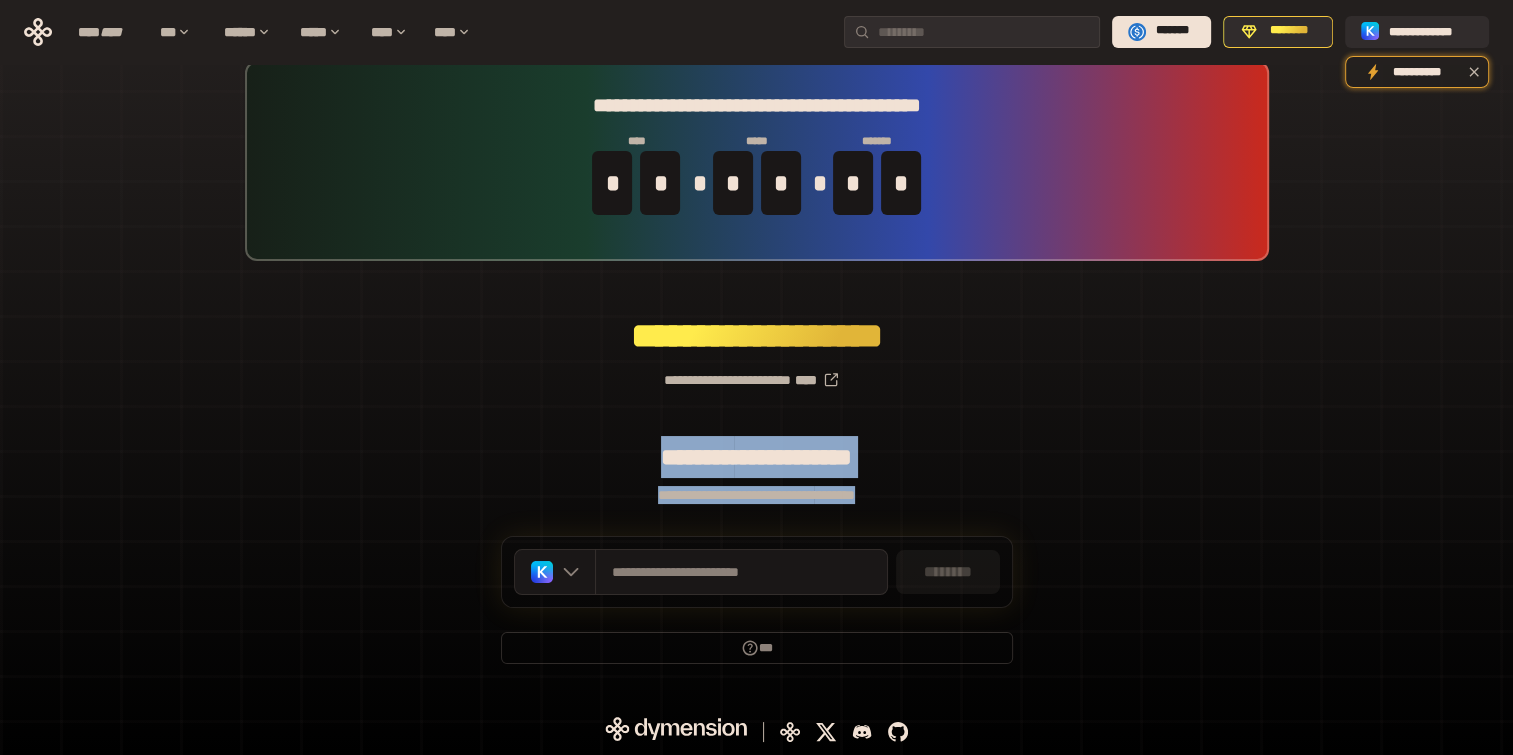 drag, startPoint x: 876, startPoint y: 502, endPoint x: 598, endPoint y: 441, distance: 284.61377 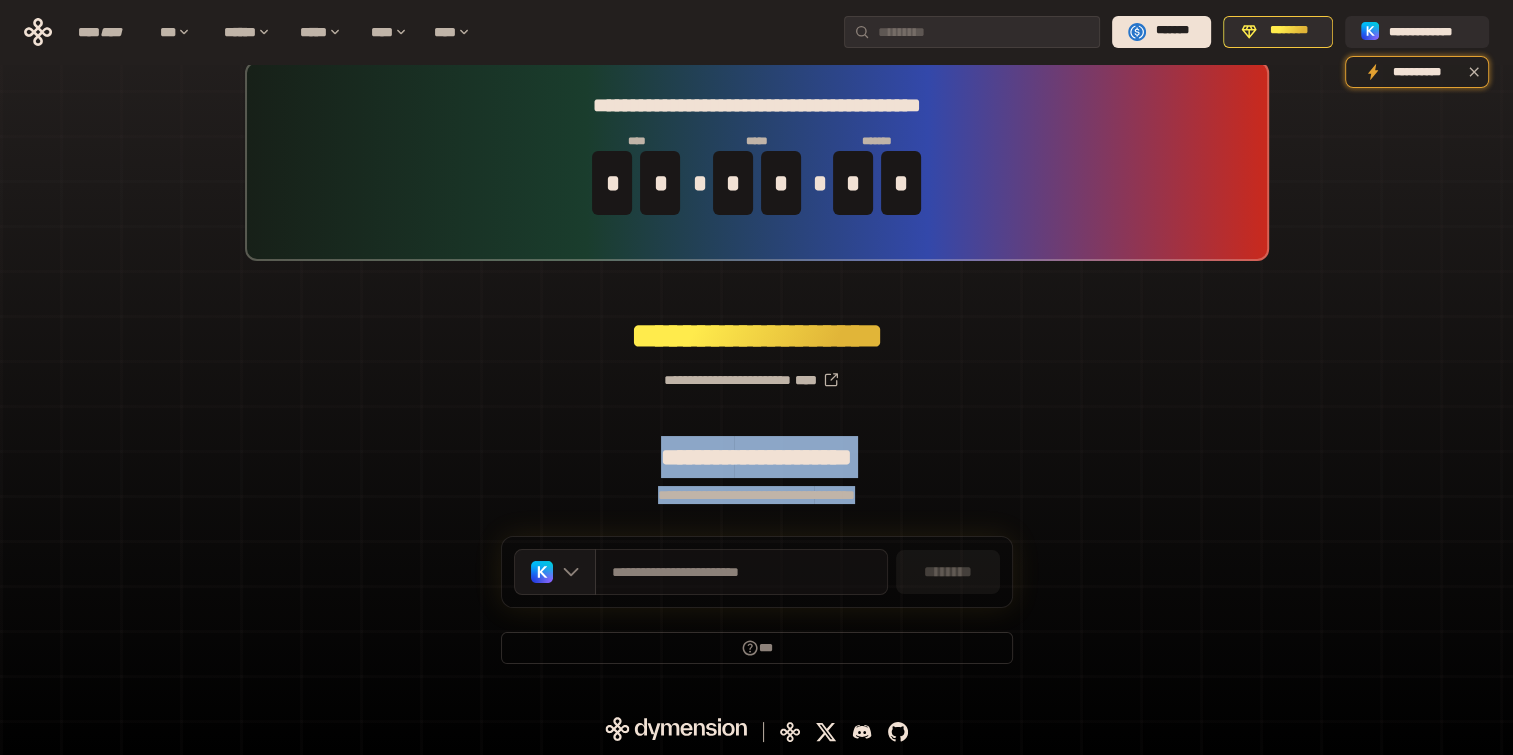 click on "**********" at bounding box center (741, 572) 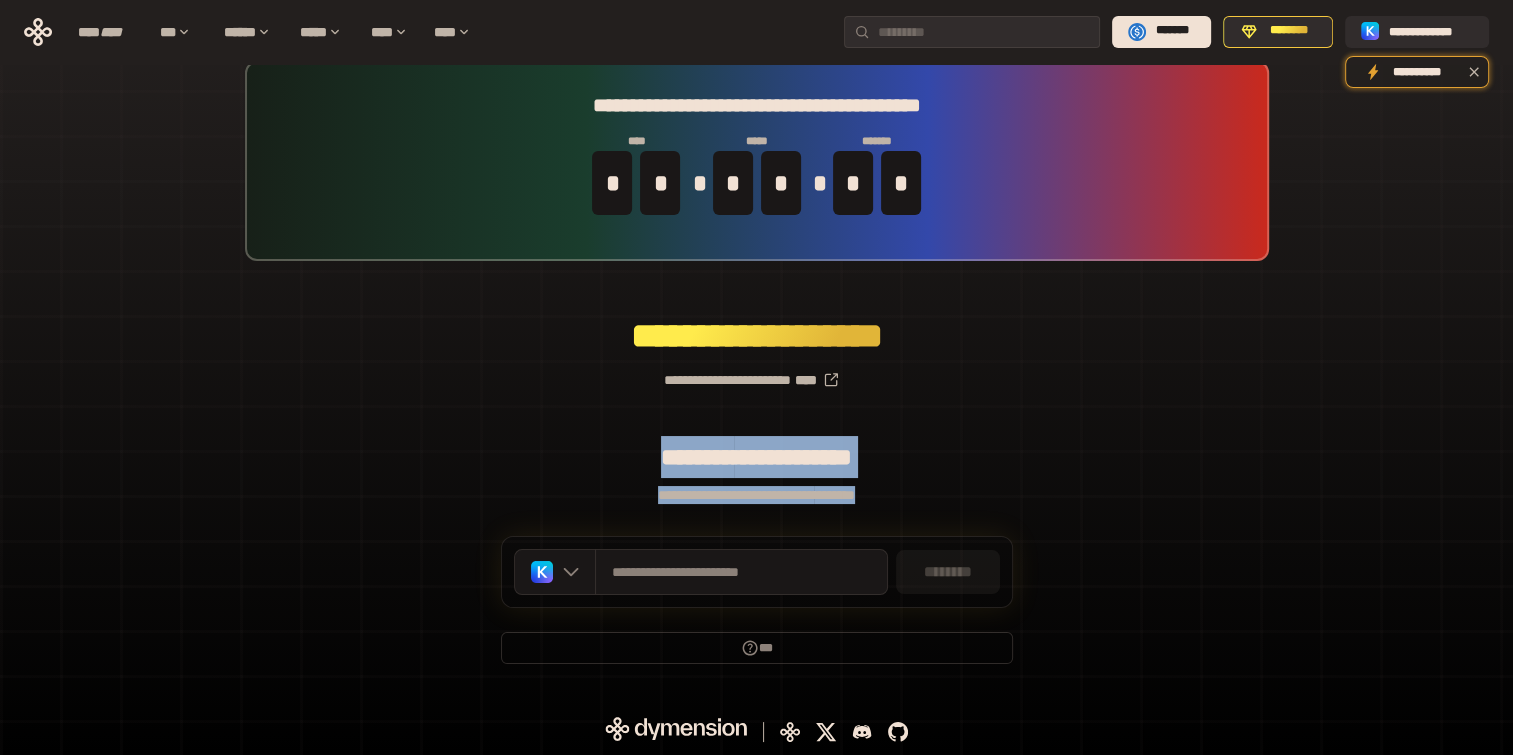 click on "********" at bounding box center [948, 572] 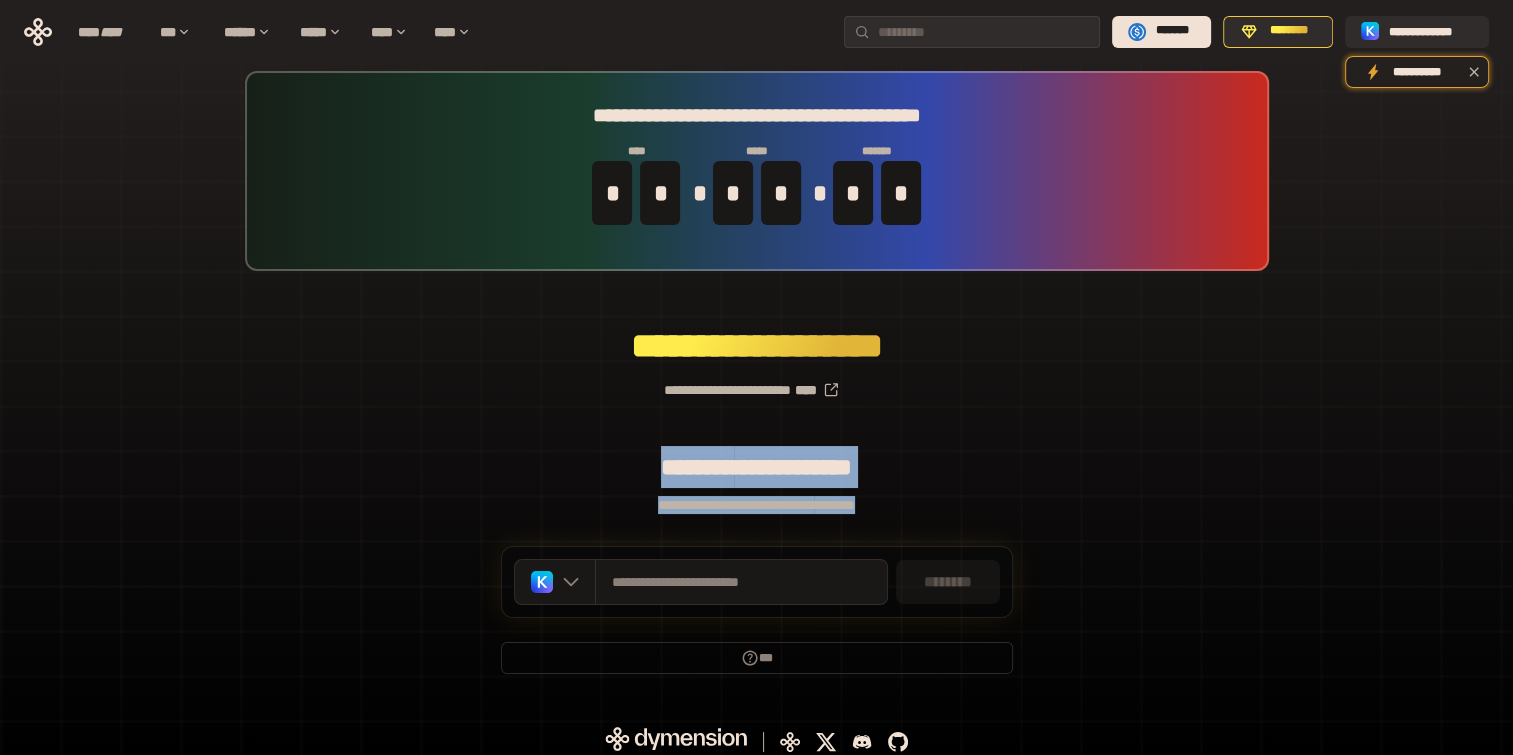 scroll, scrollTop: 0, scrollLeft: 0, axis: both 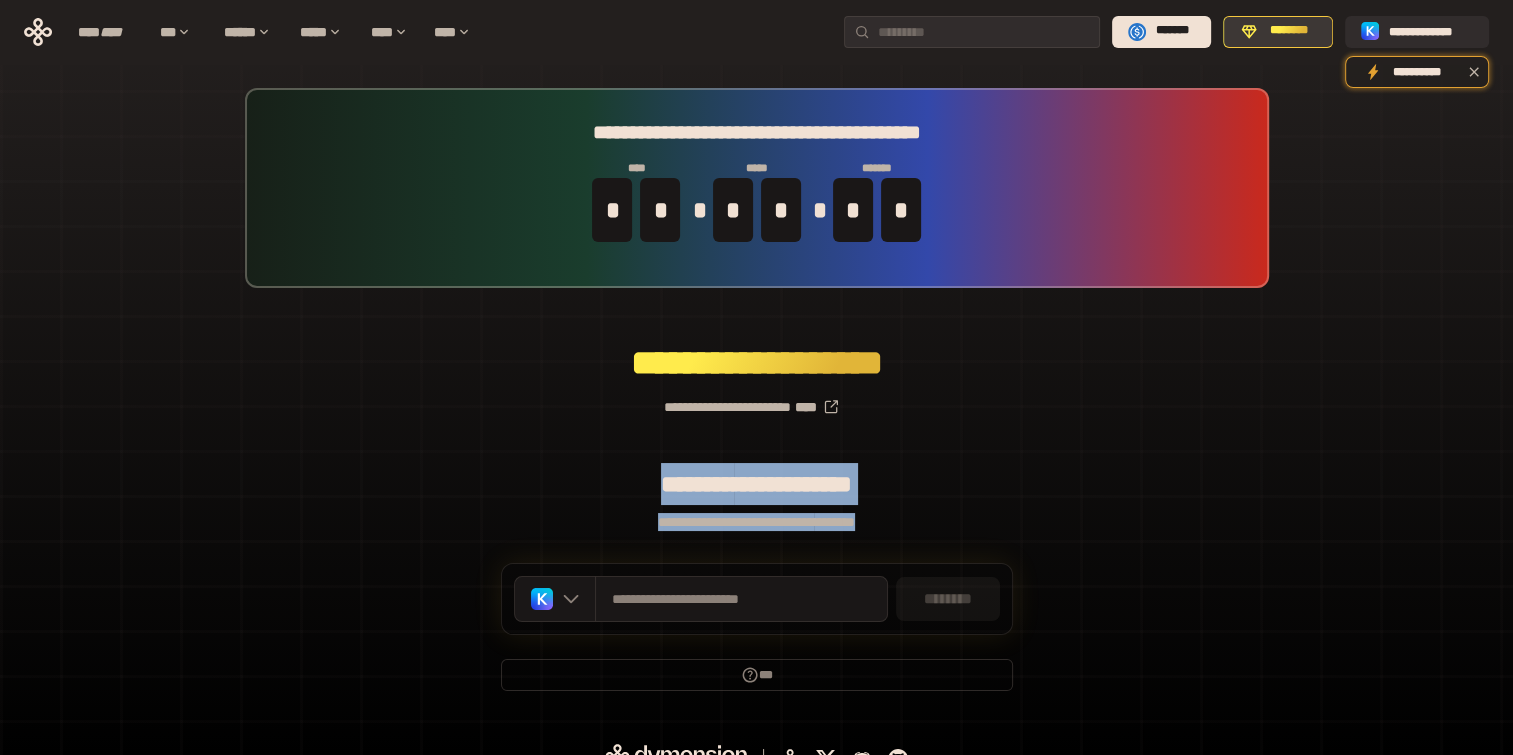 click on "********" at bounding box center [1278, 32] 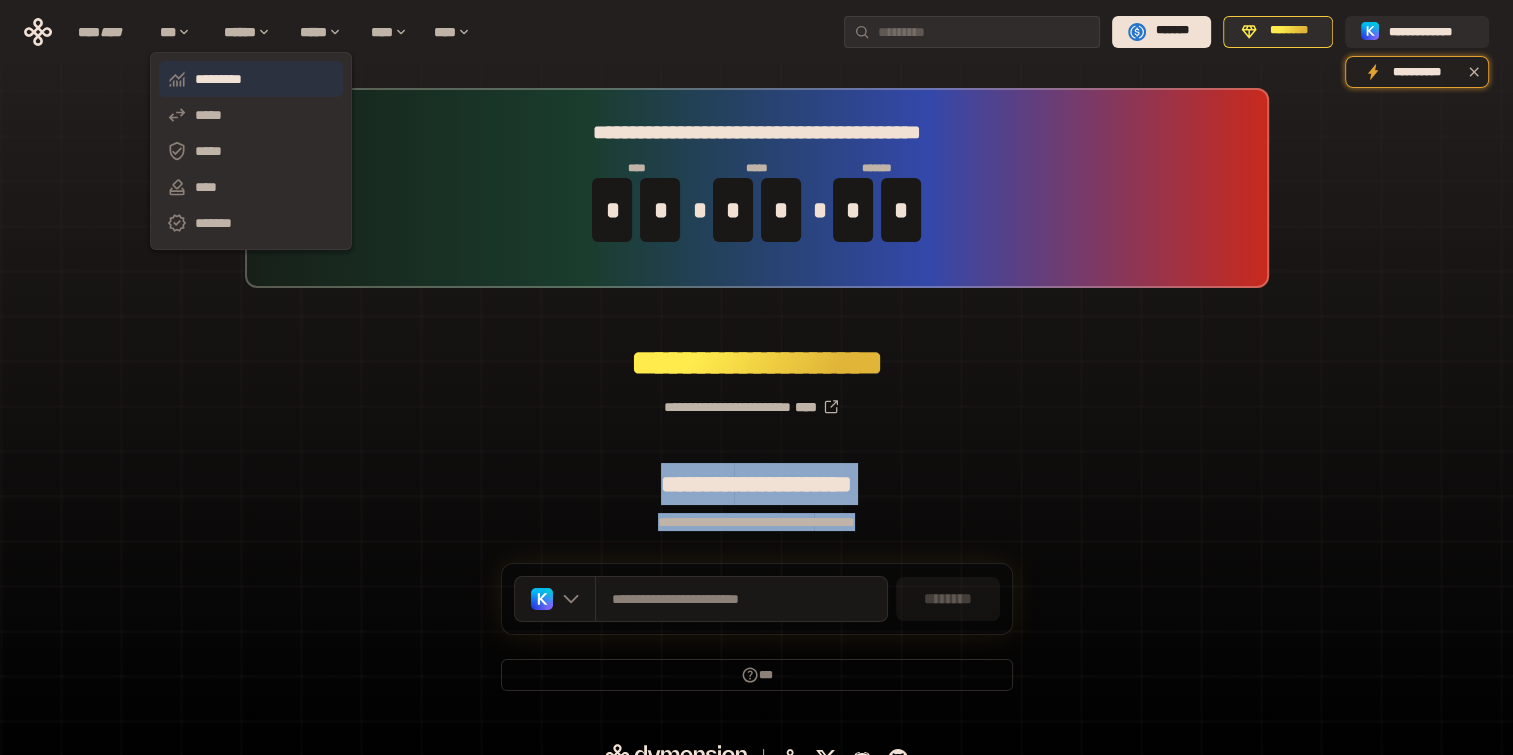 click on "*********" at bounding box center [251, 79] 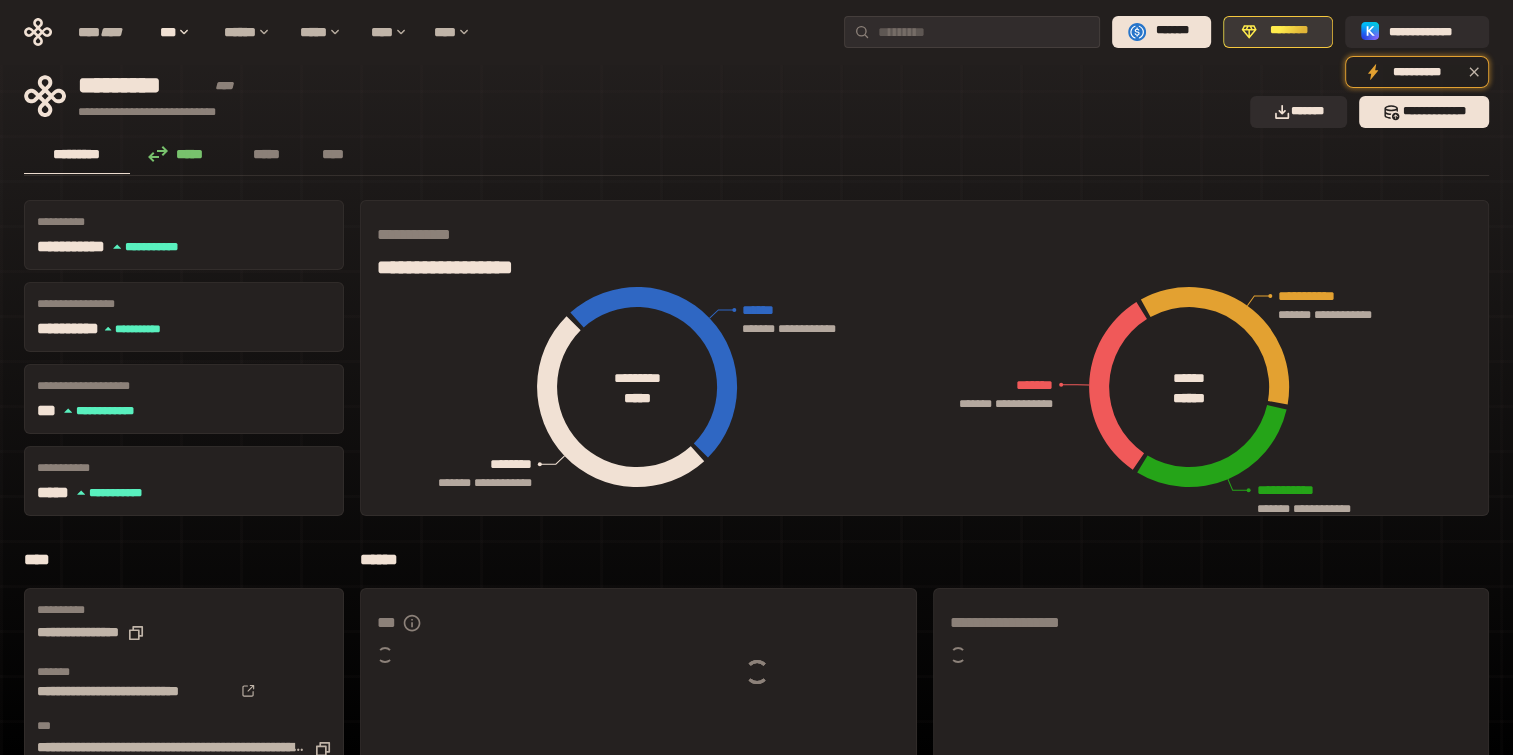 click on "********" at bounding box center [1289, 31] 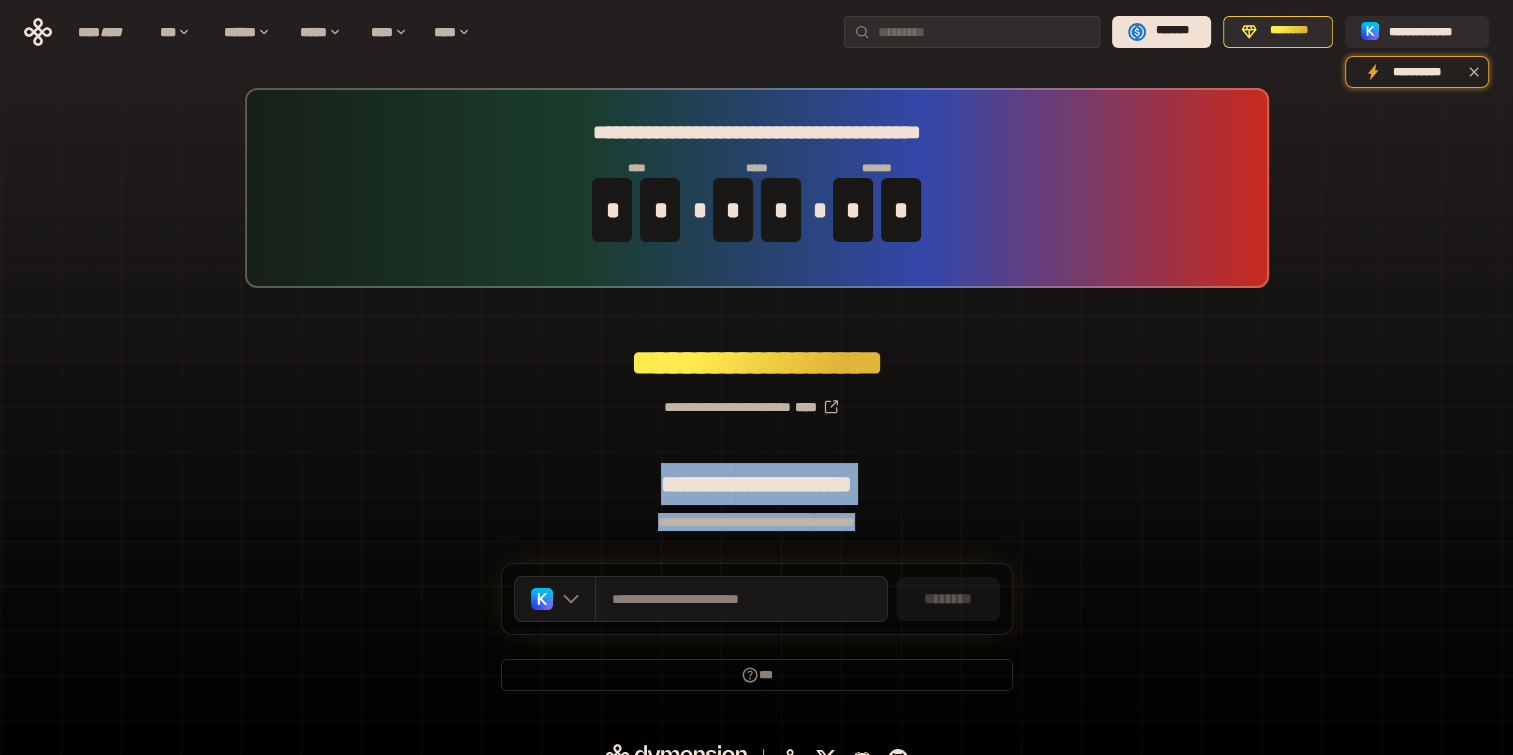 drag, startPoint x: 908, startPoint y: 516, endPoint x: 614, endPoint y: 504, distance: 294.24478 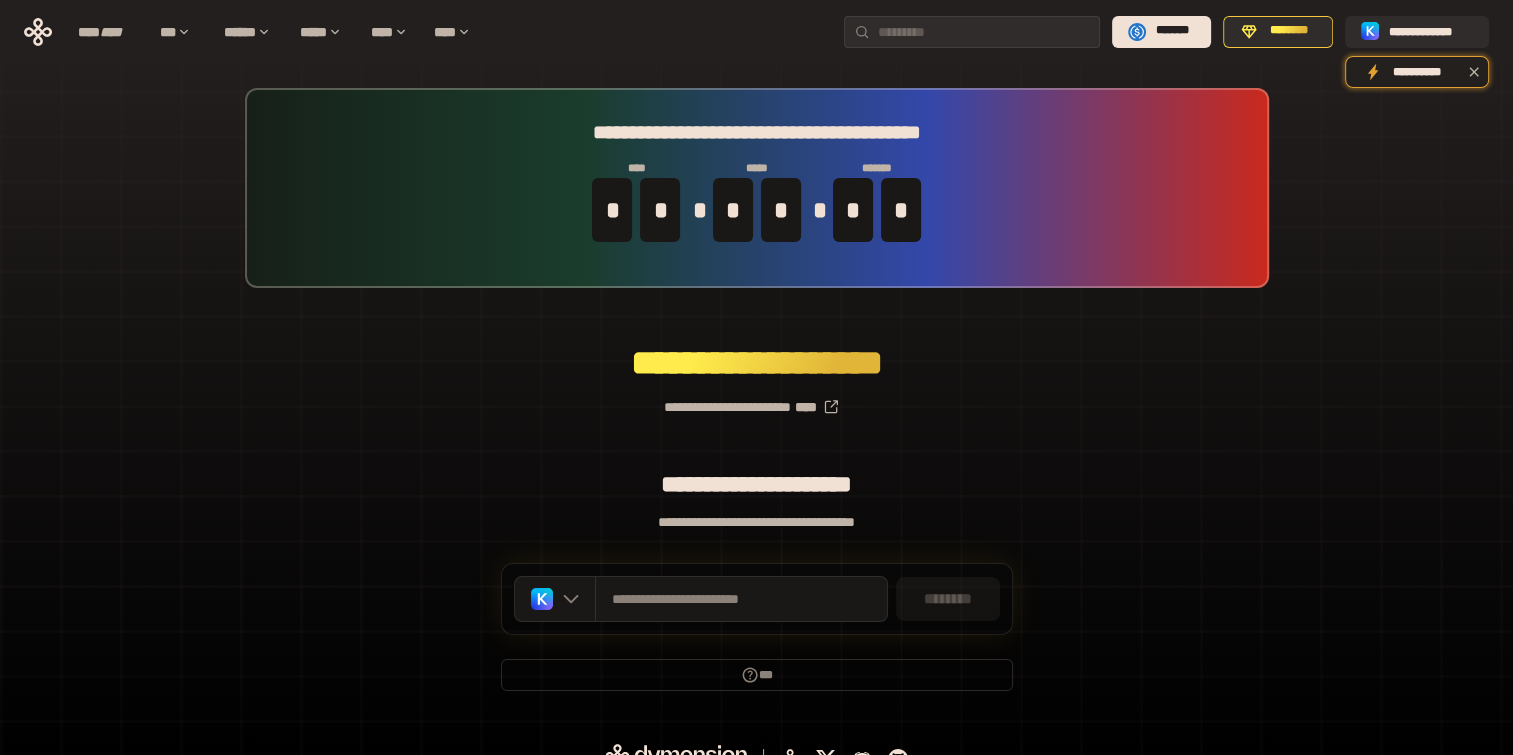 drag, startPoint x: 614, startPoint y: 504, endPoint x: 816, endPoint y: 552, distance: 207.62466 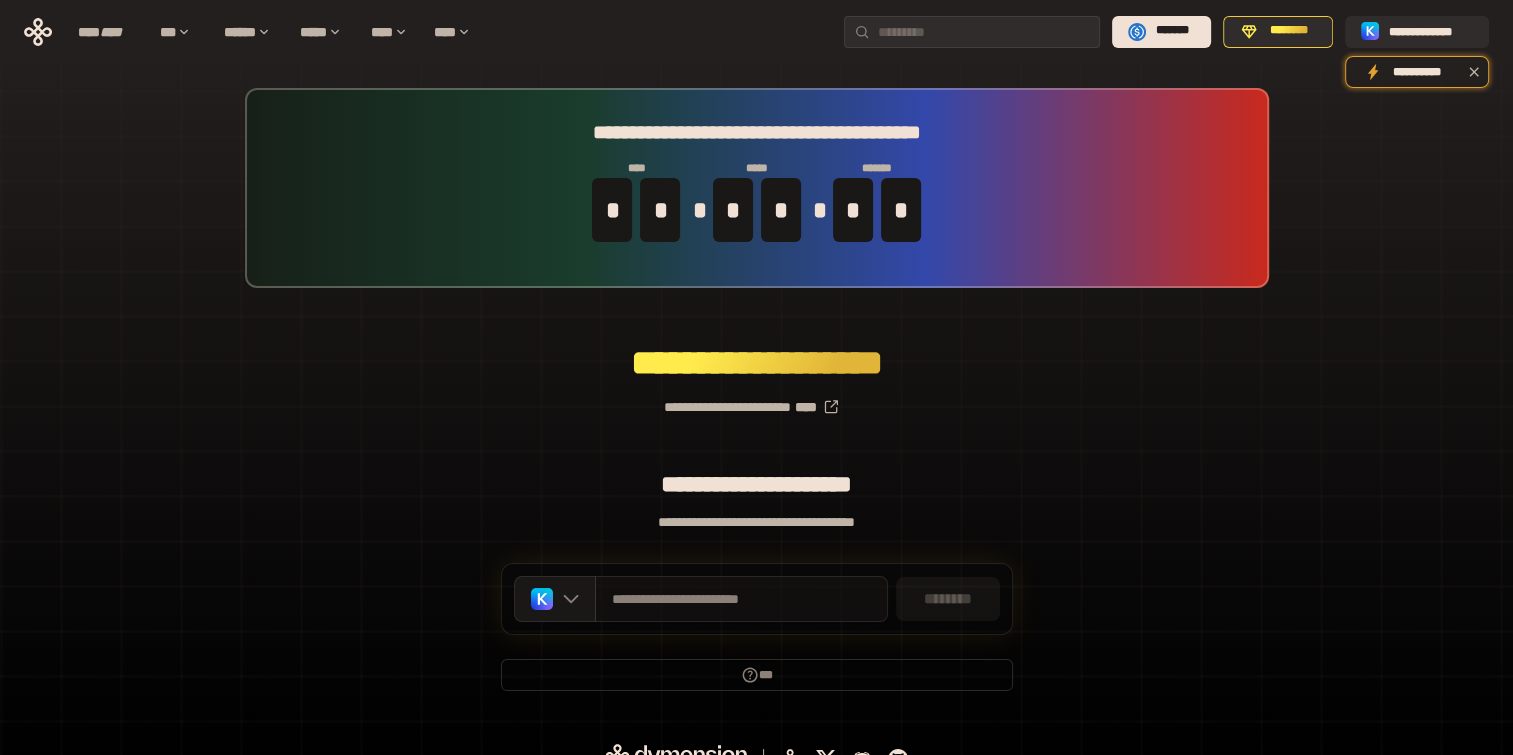 click on "**********" at bounding box center [741, 599] 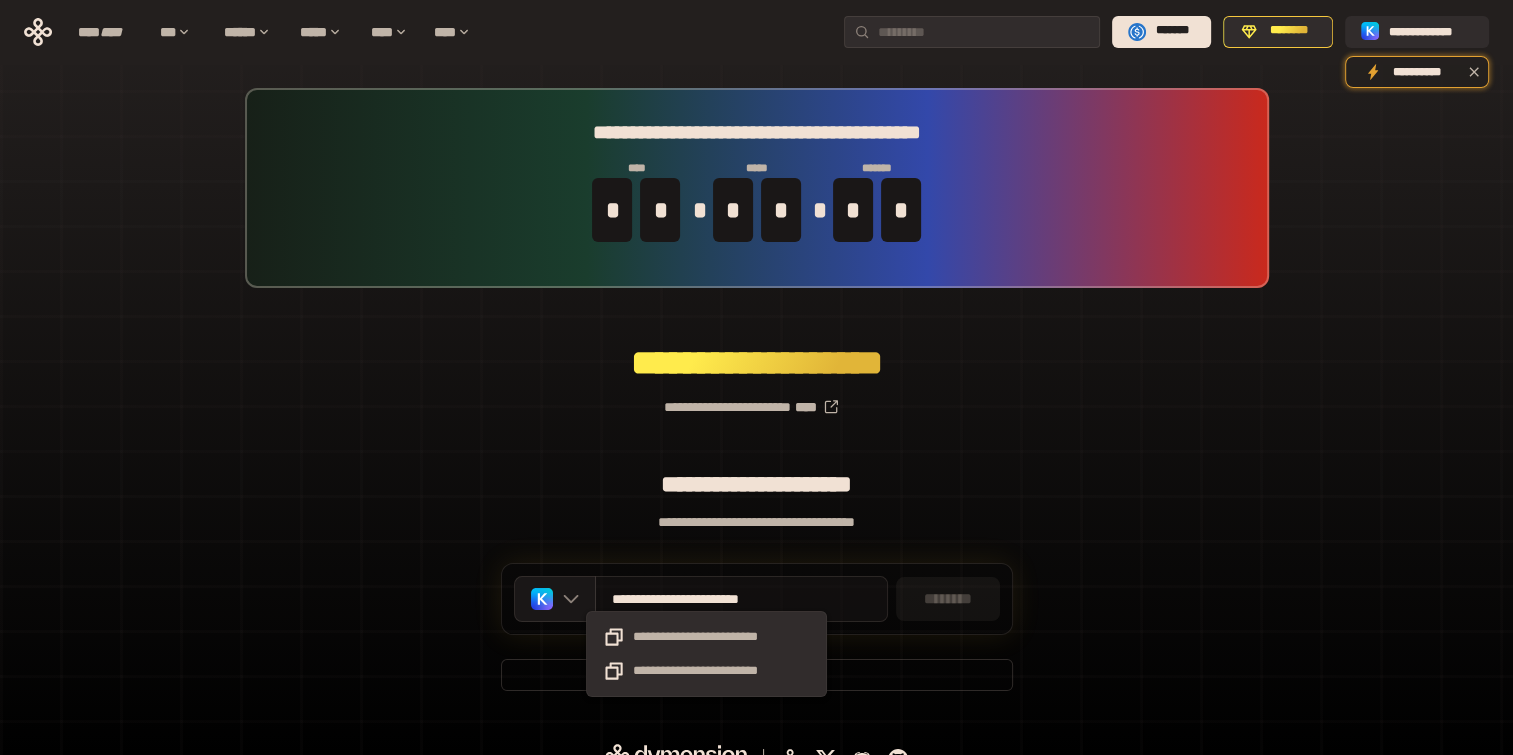 click on "**********" at bounding box center (708, 599) 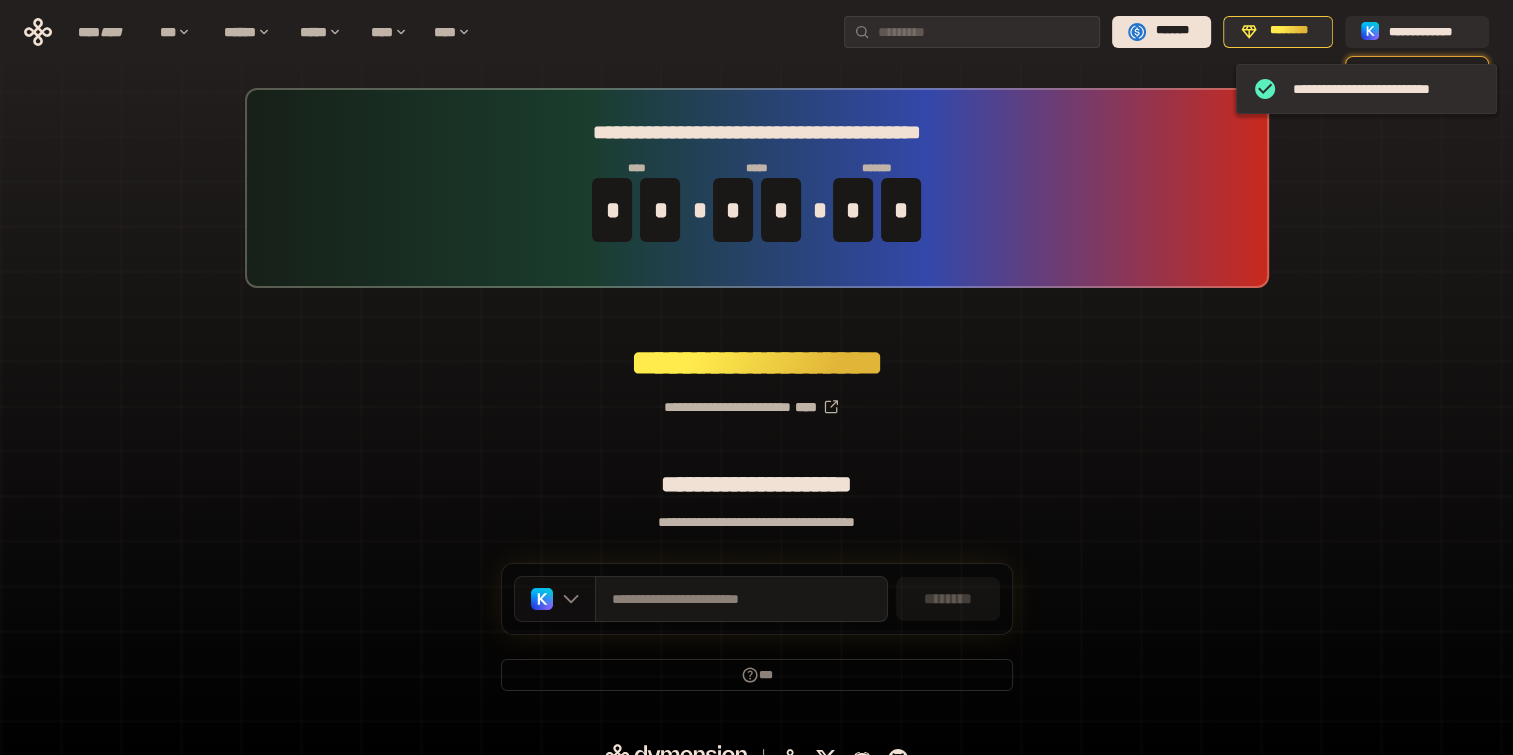 click at bounding box center [555, 599] 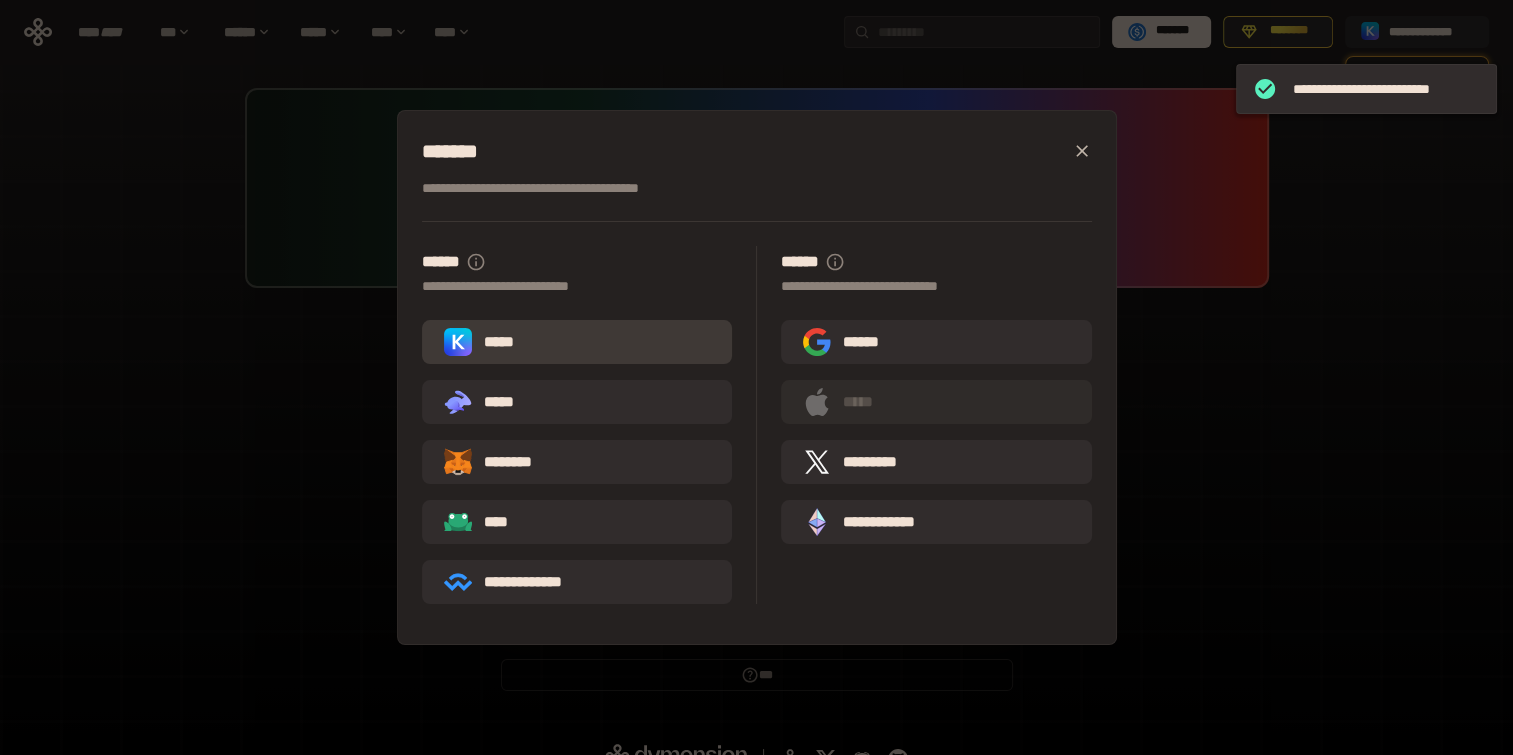 click on "*****" at bounding box center [577, 342] 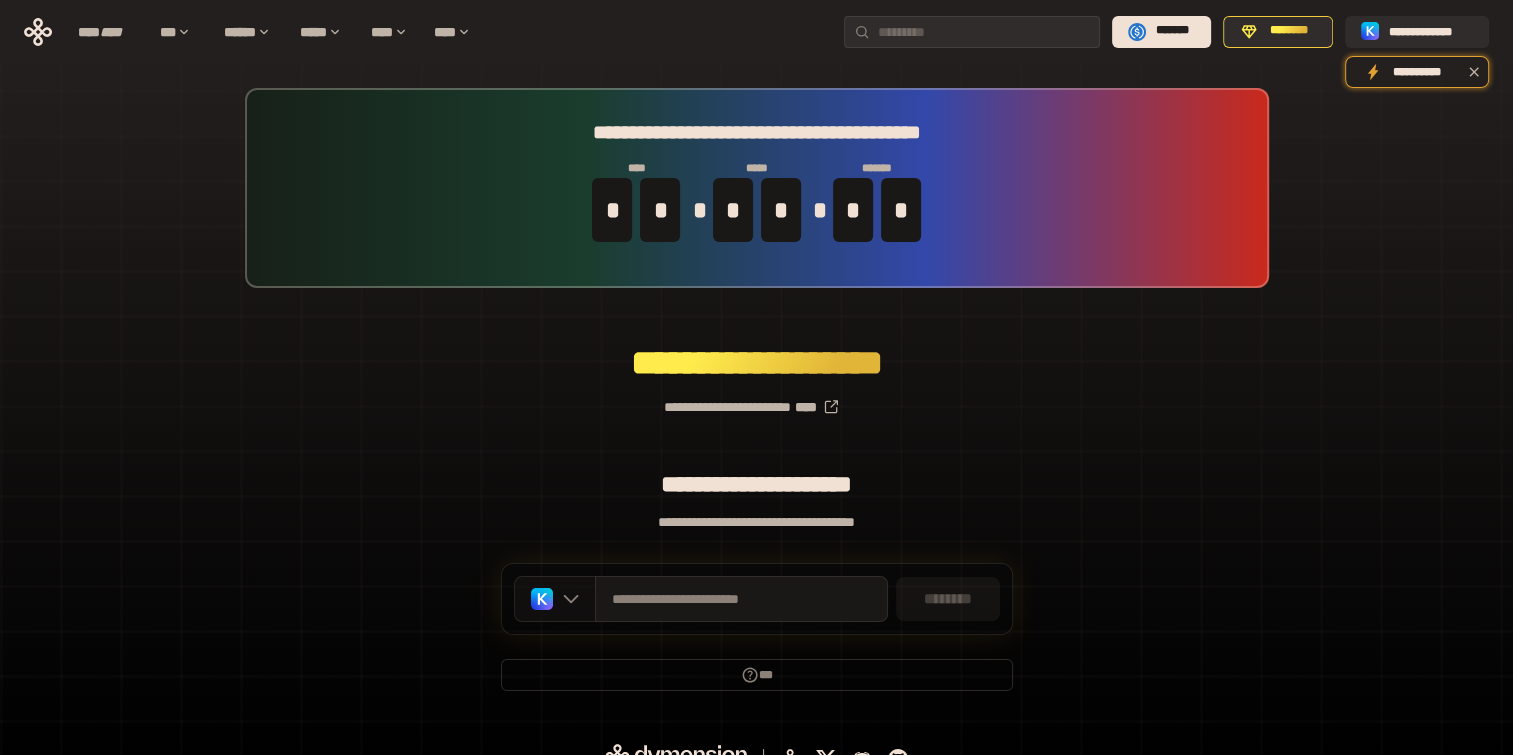 click at bounding box center [555, 599] 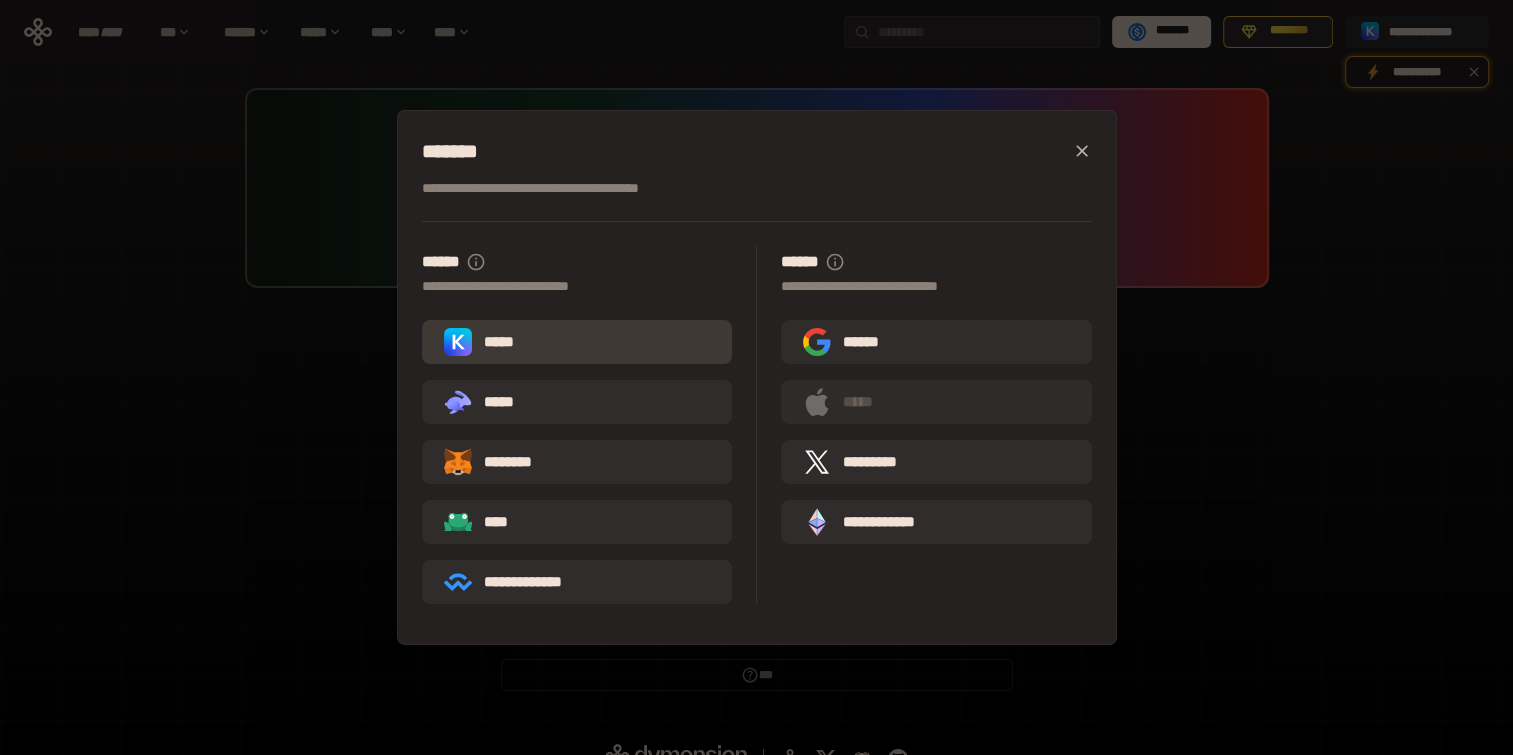click on "*****" at bounding box center [577, 342] 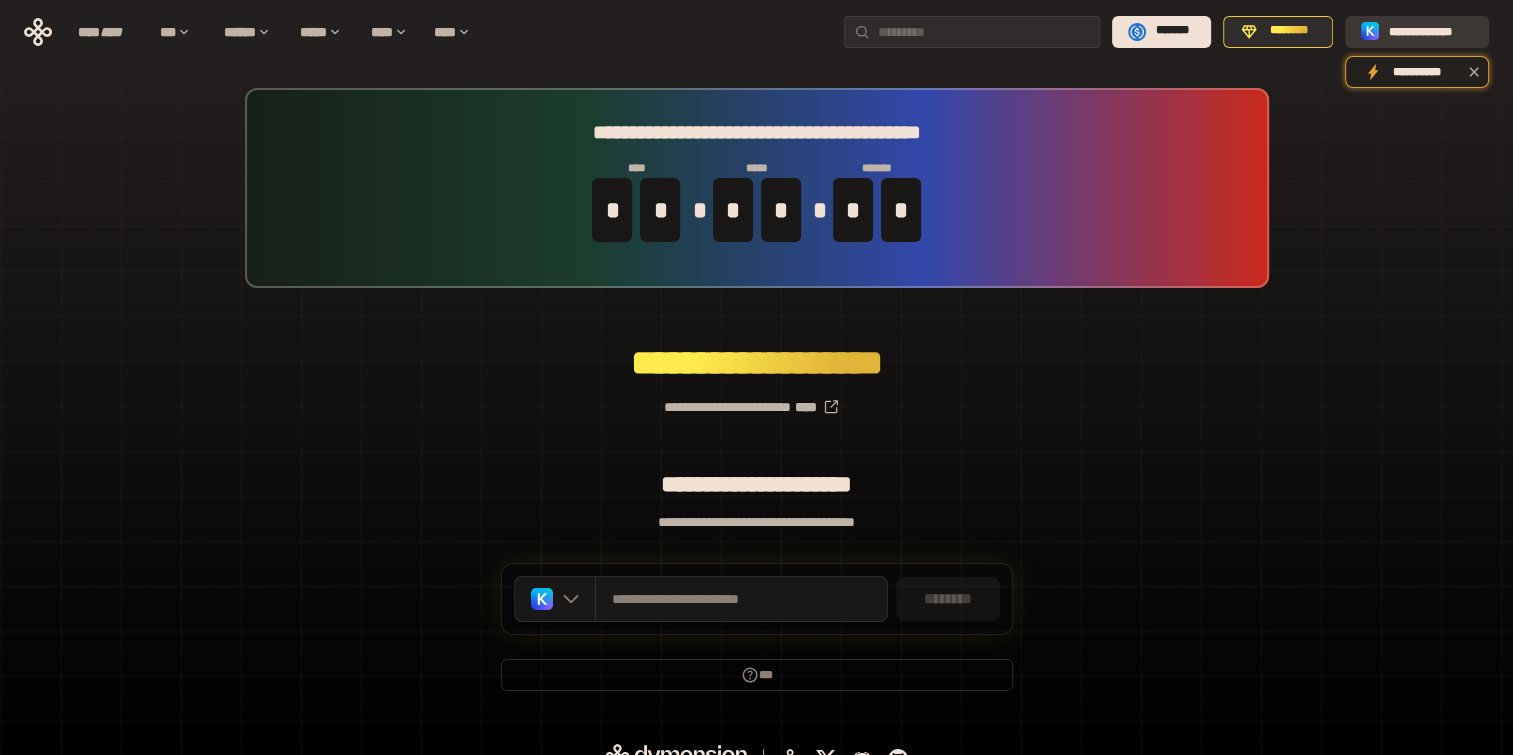click on "**********" at bounding box center [1431, 31] 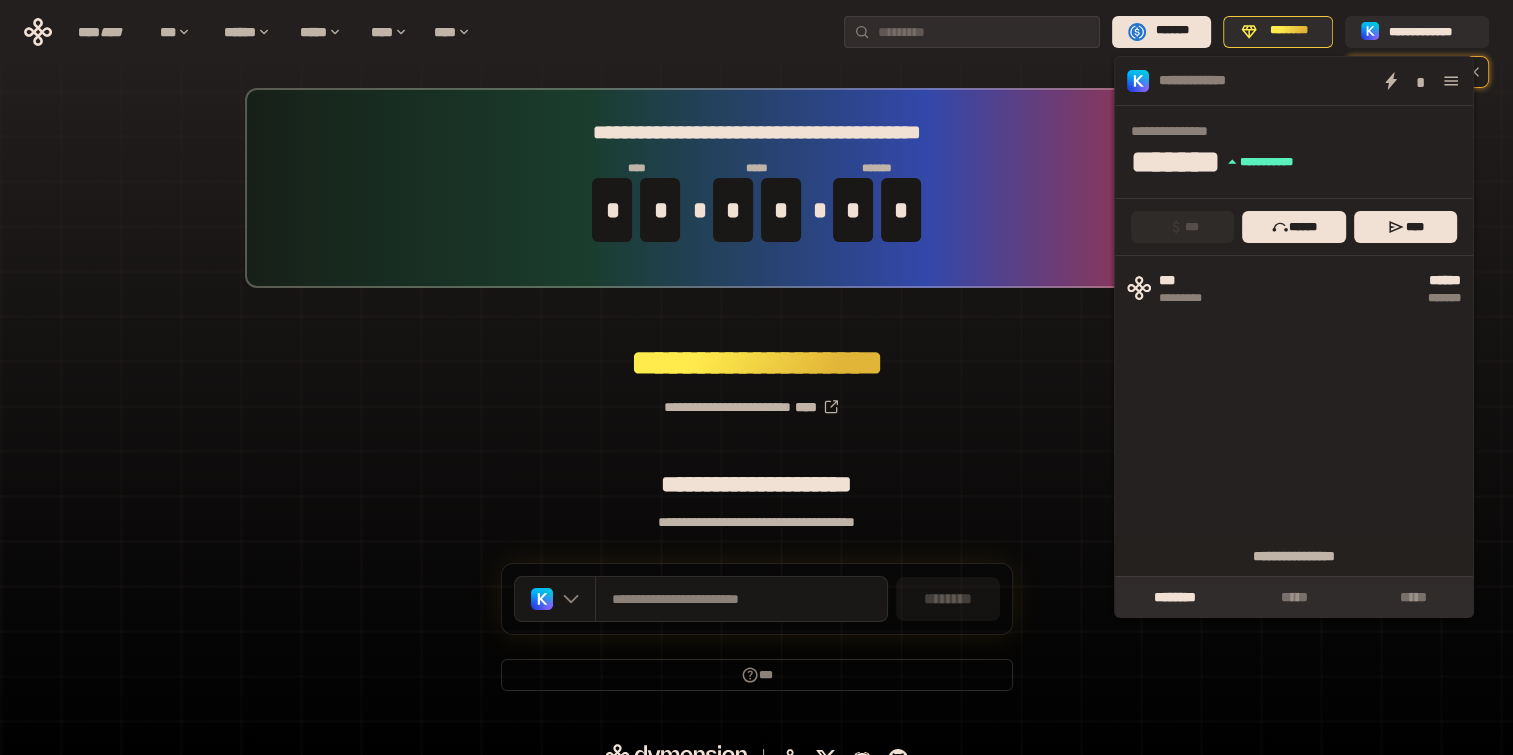 click 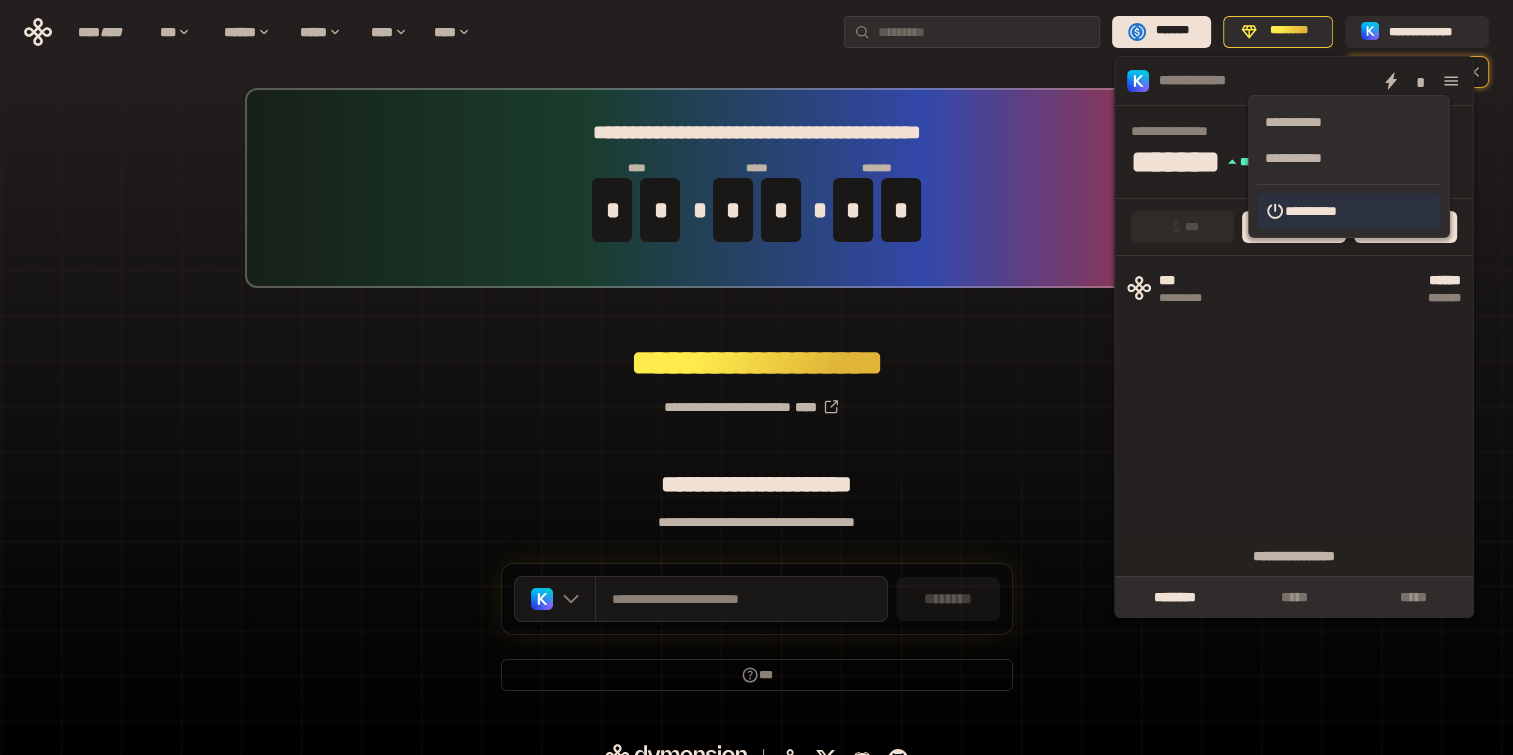 click on "**********" at bounding box center (1349, 211) 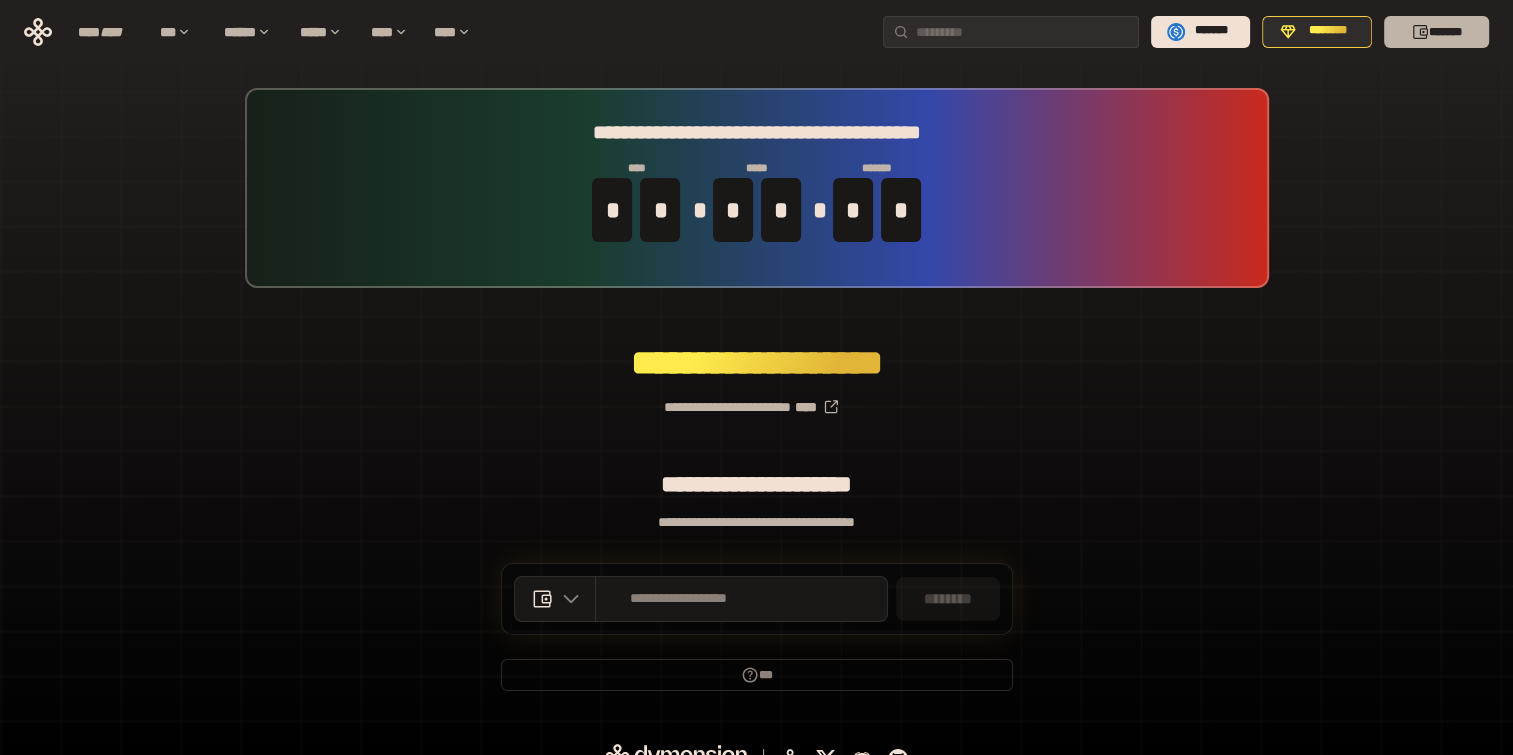 click on "*******" at bounding box center [1436, 32] 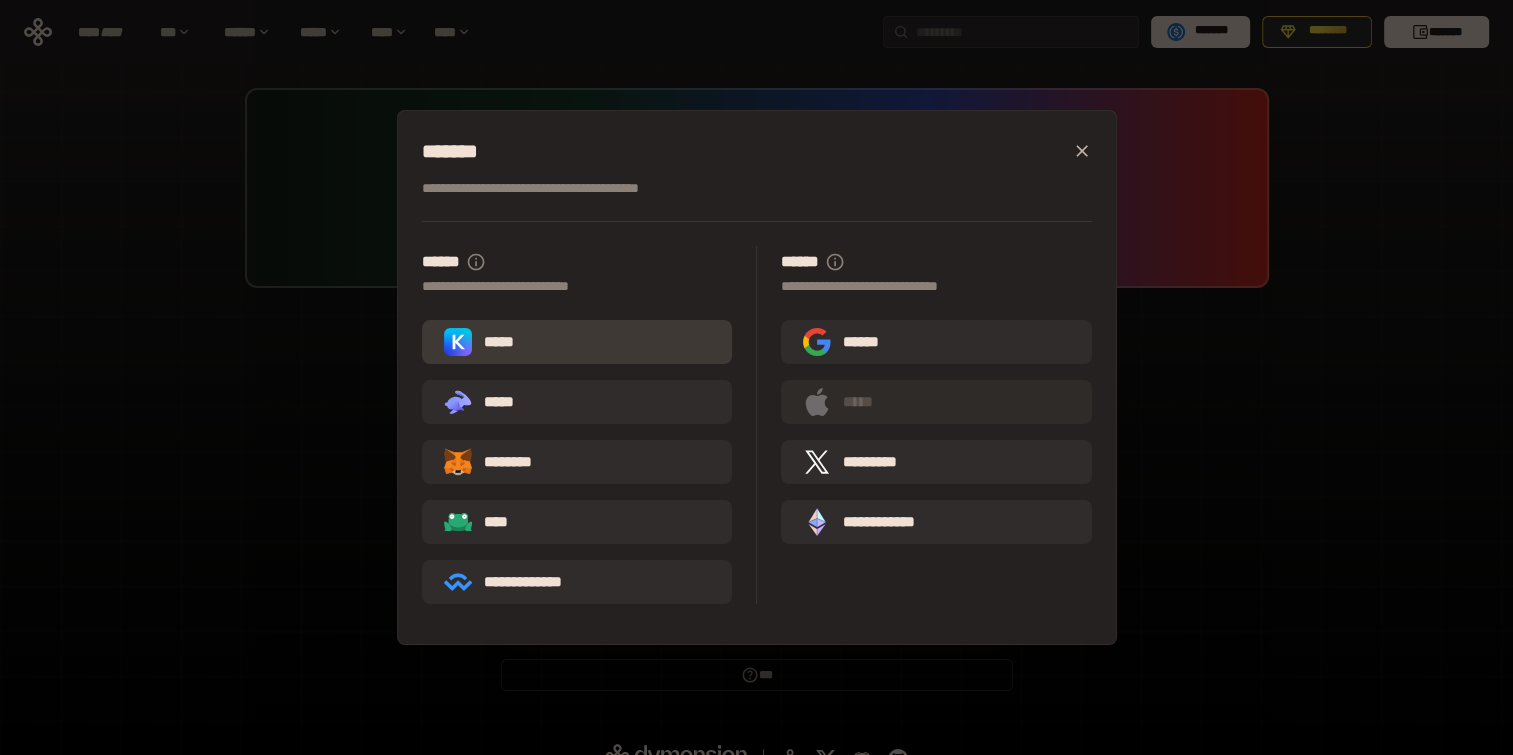 click on "*****" at bounding box center (577, 342) 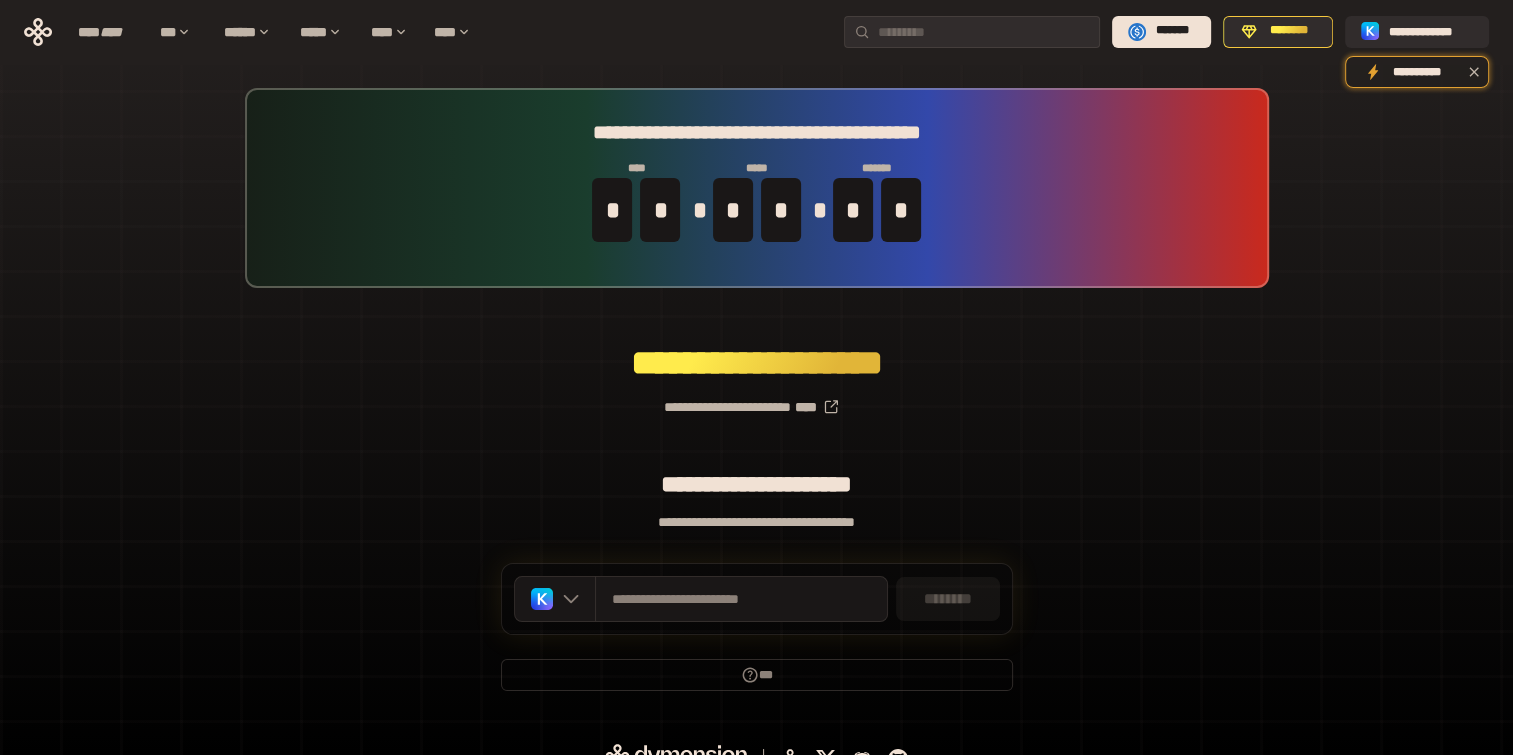 click on "********" at bounding box center [948, 599] 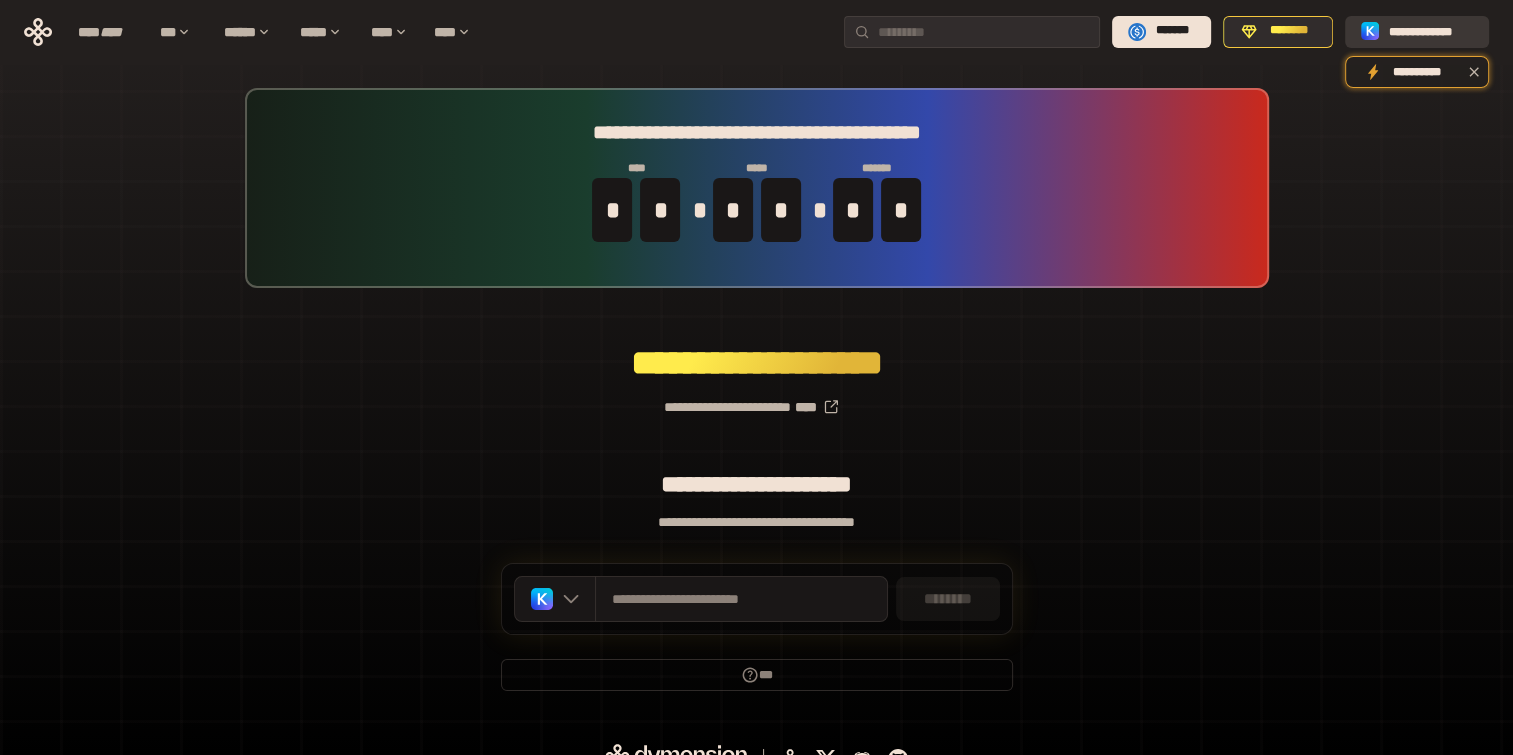 click on "**********" at bounding box center [1431, 31] 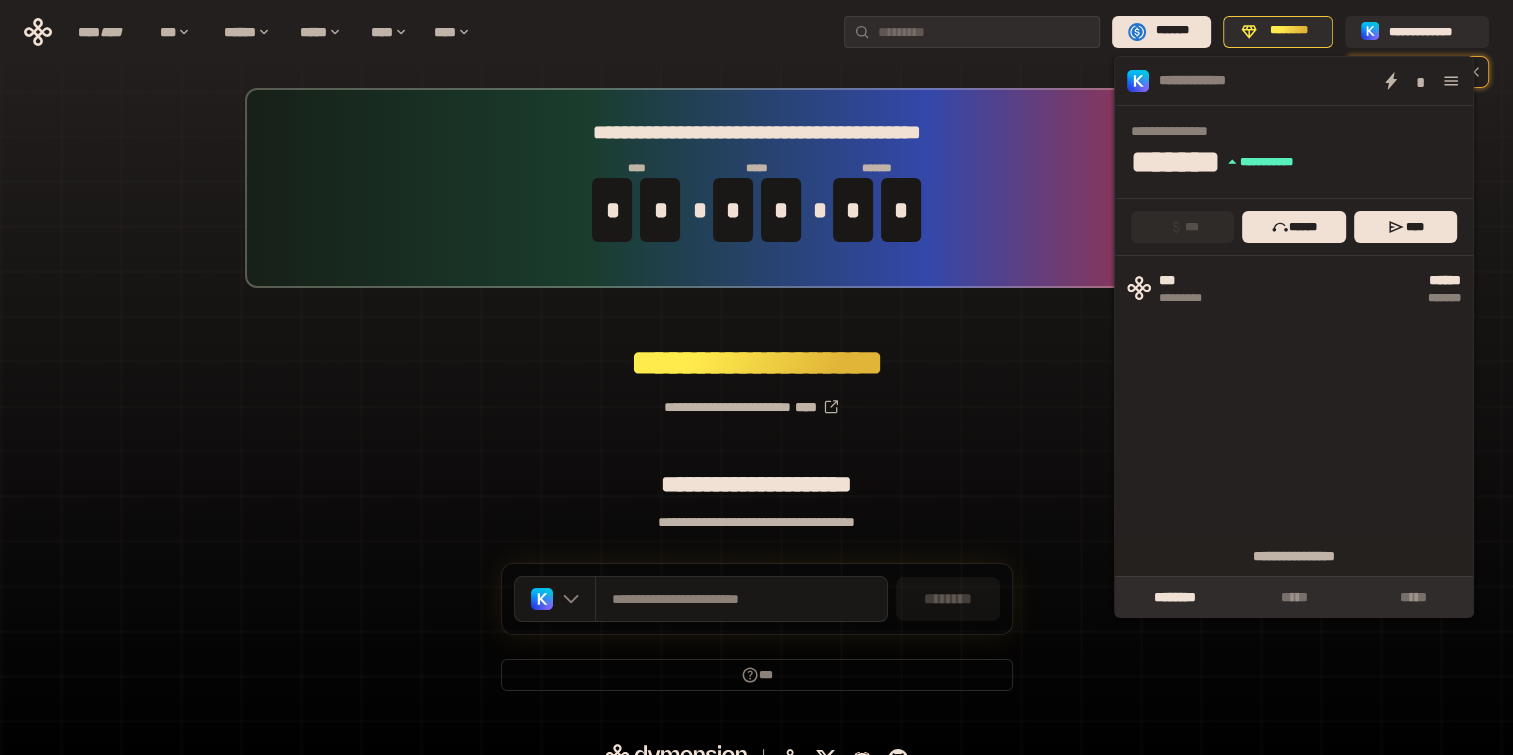 click at bounding box center (1451, 81) 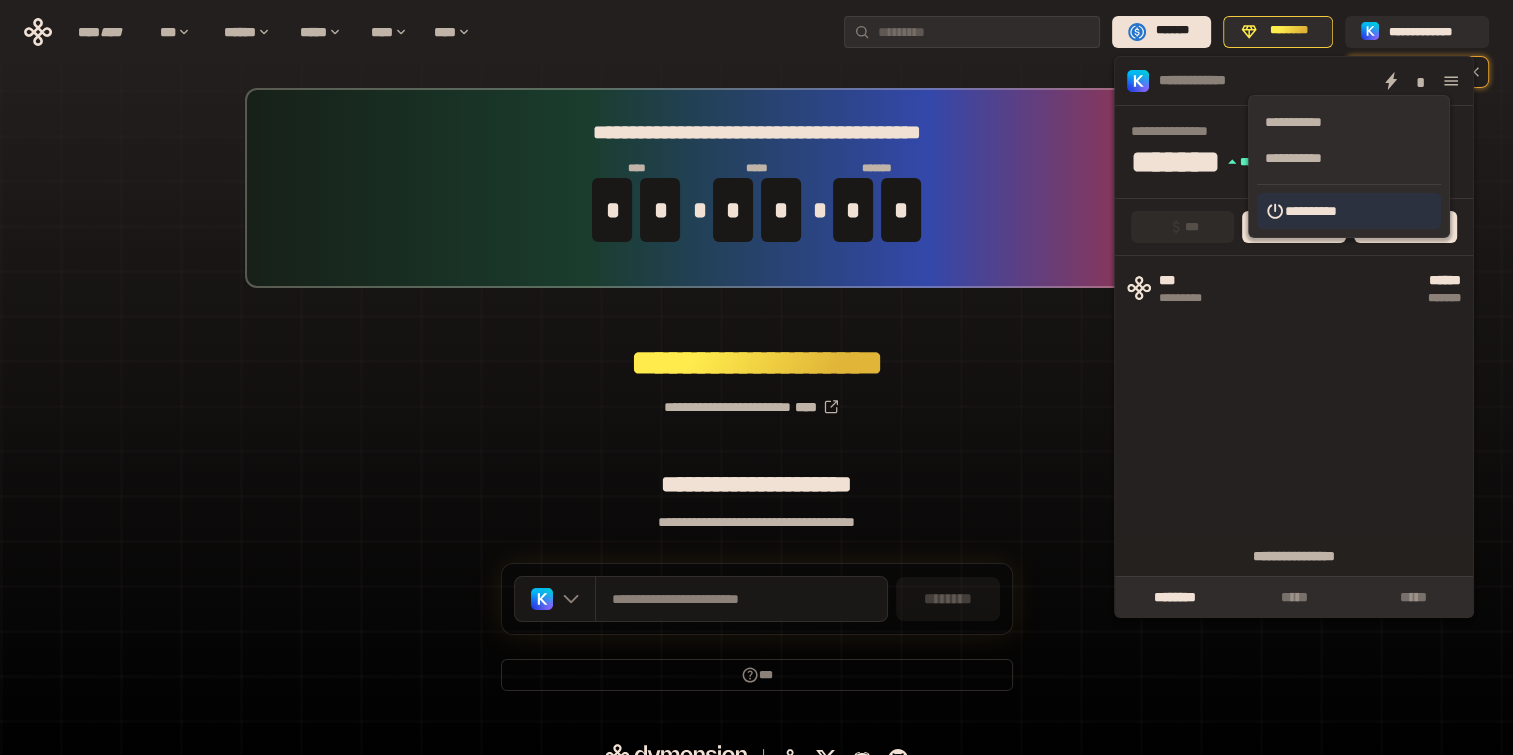 click on "**********" at bounding box center [1349, 211] 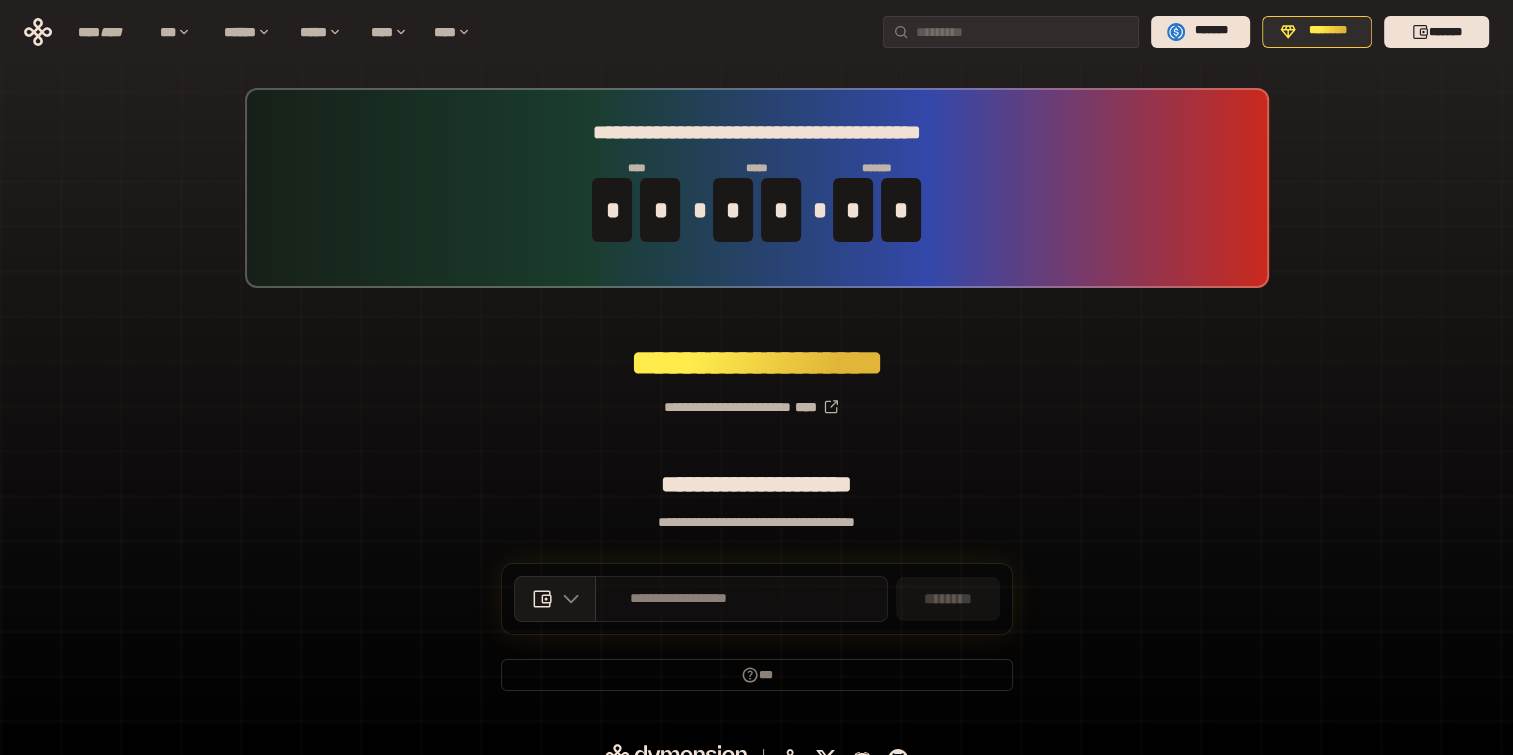 click on "**********" at bounding box center (741, 599) 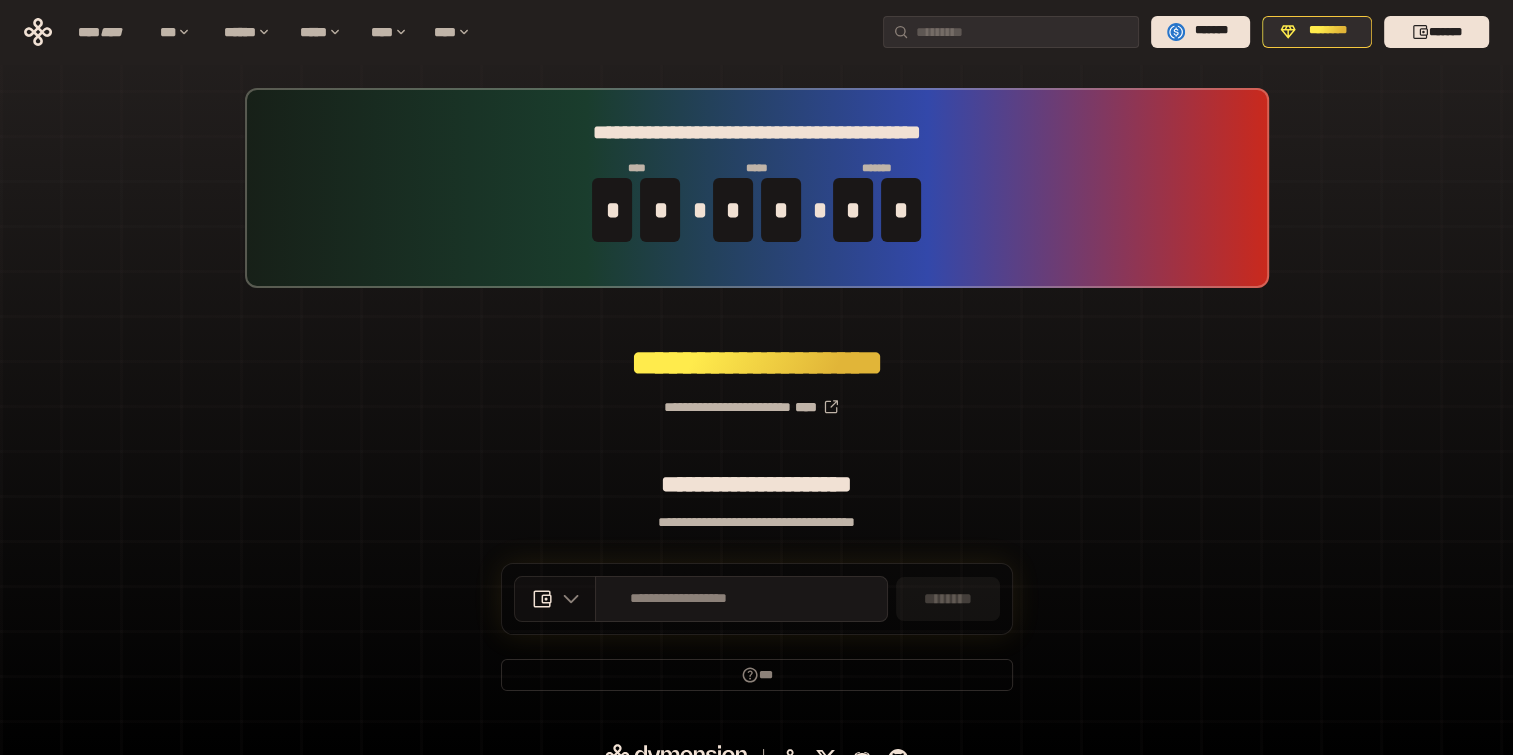 click 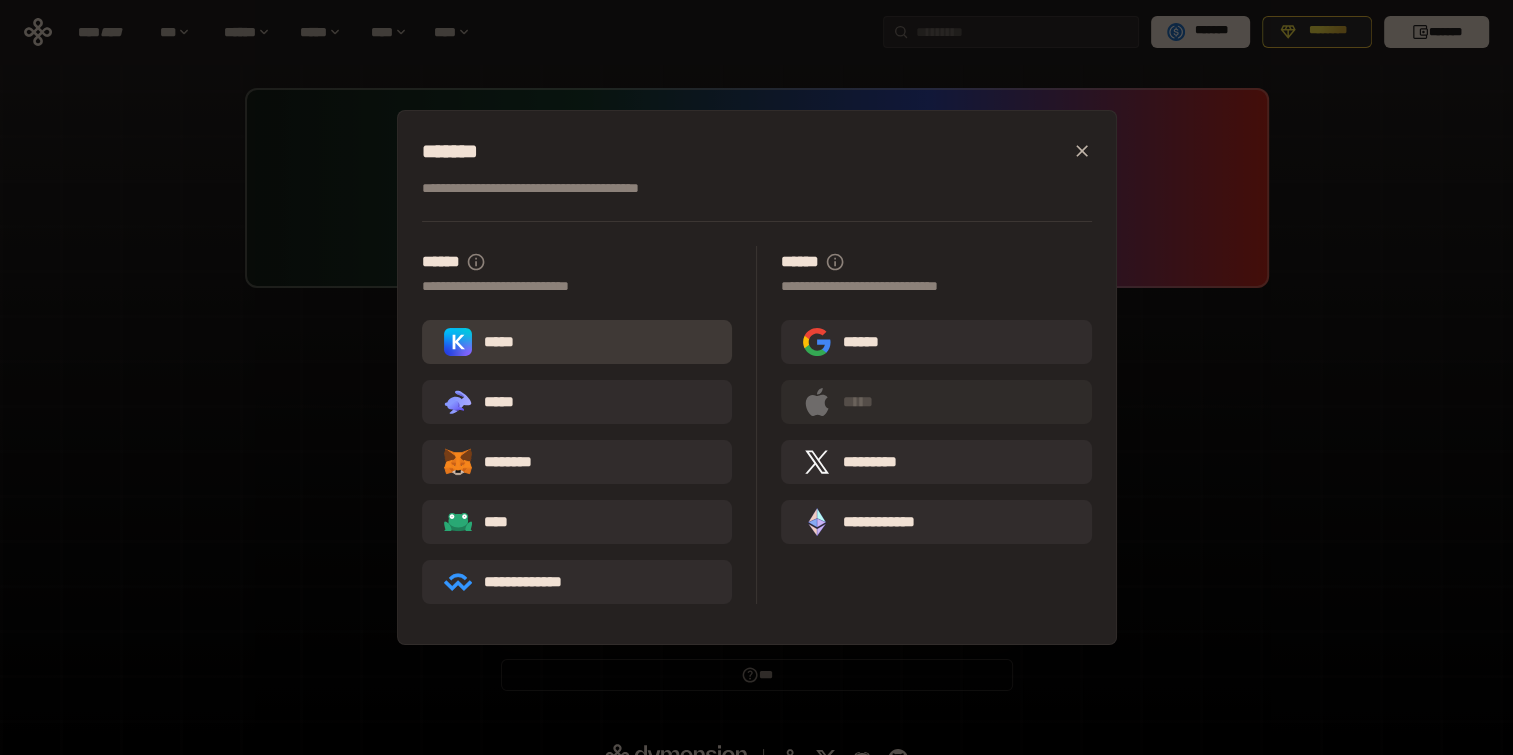 click on "*****" at bounding box center (577, 342) 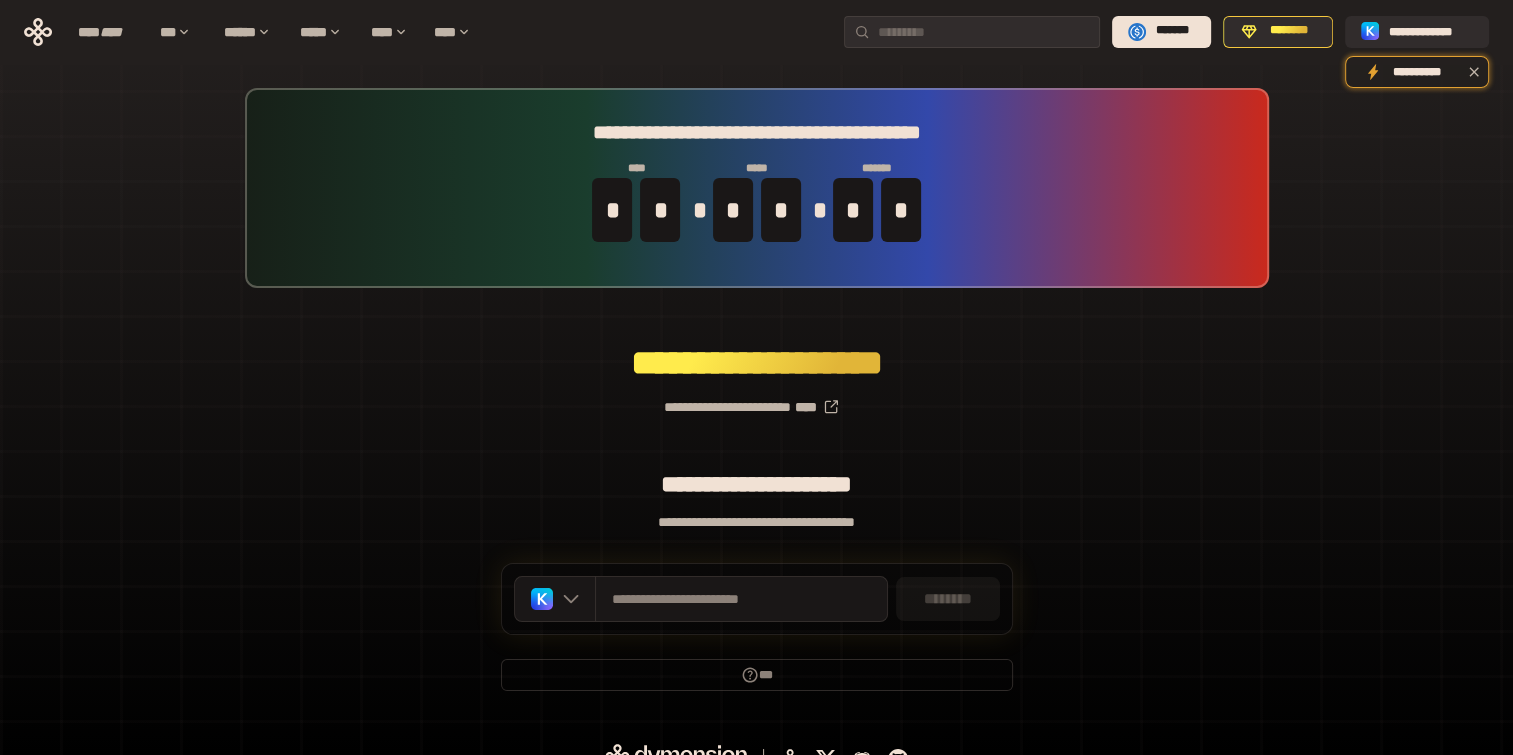 click on "********" at bounding box center [948, 599] 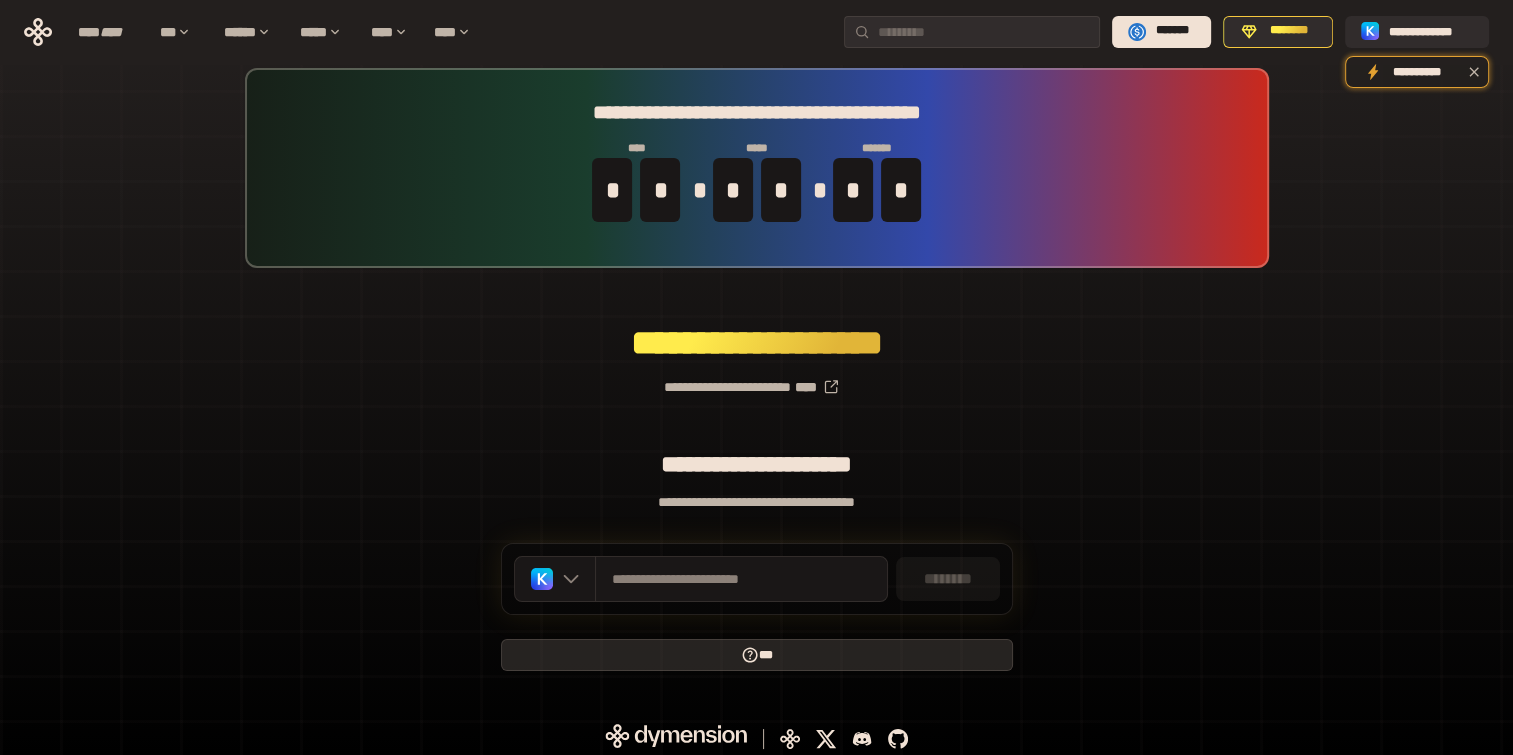 scroll, scrollTop: 27, scrollLeft: 0, axis: vertical 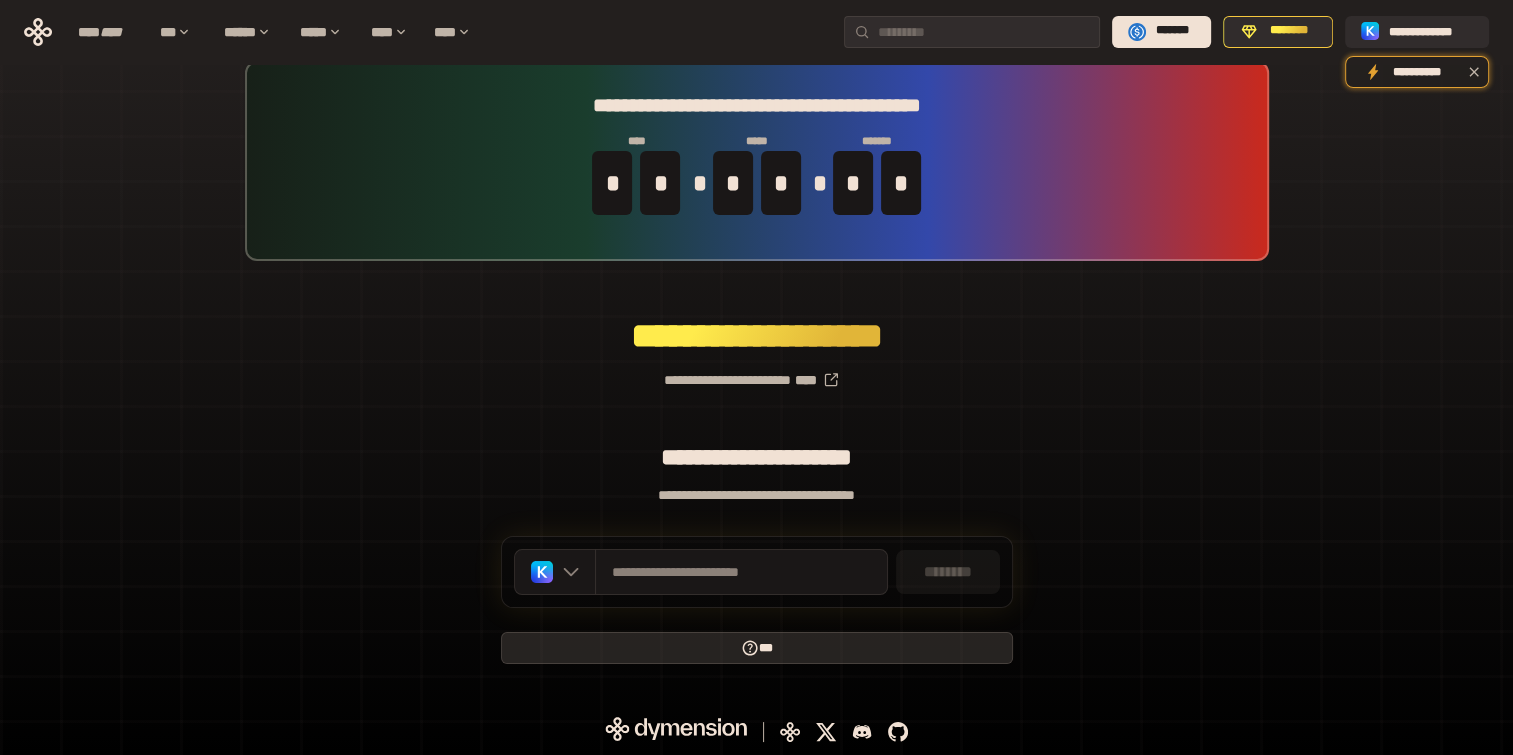 click on "***" at bounding box center [757, 648] 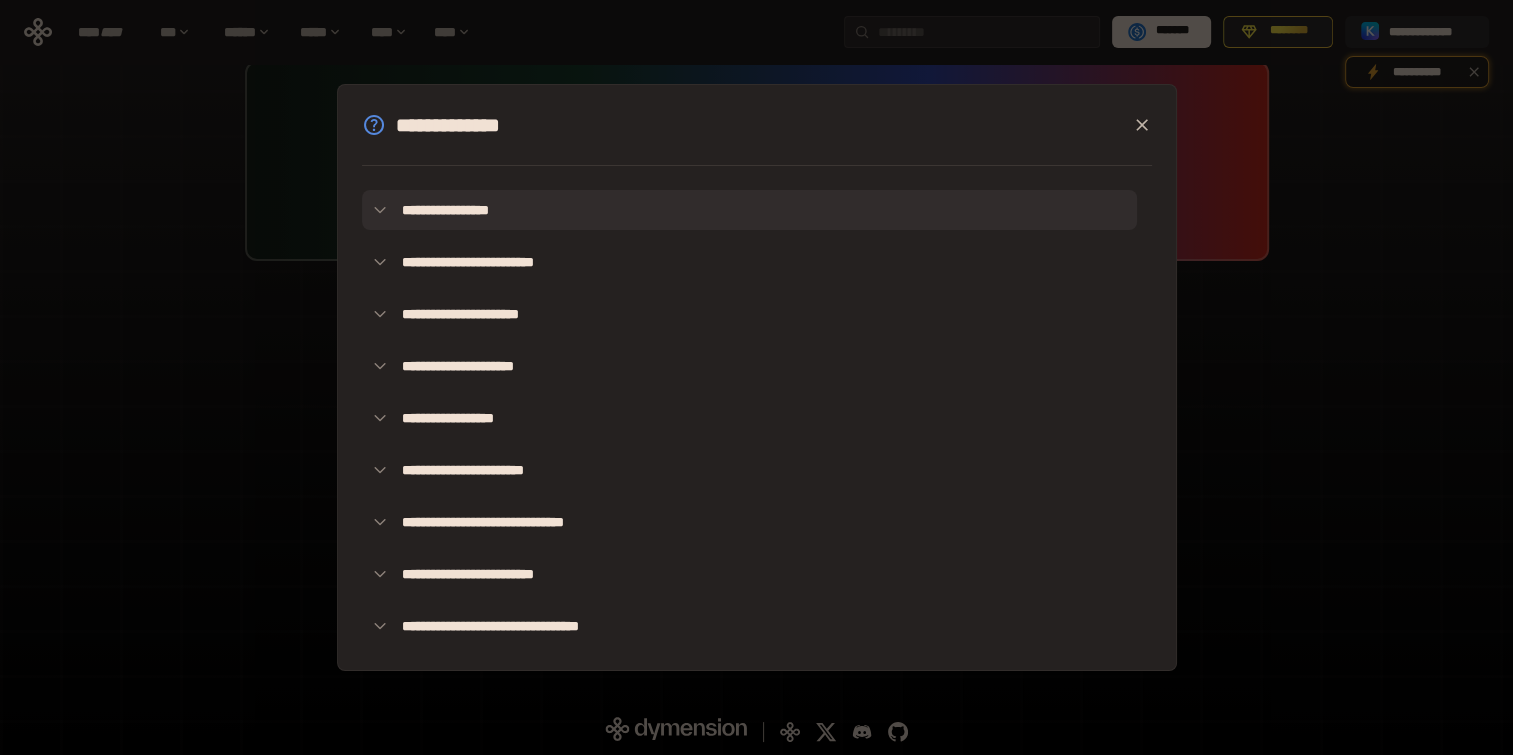 click on "**********" at bounding box center [749, 210] 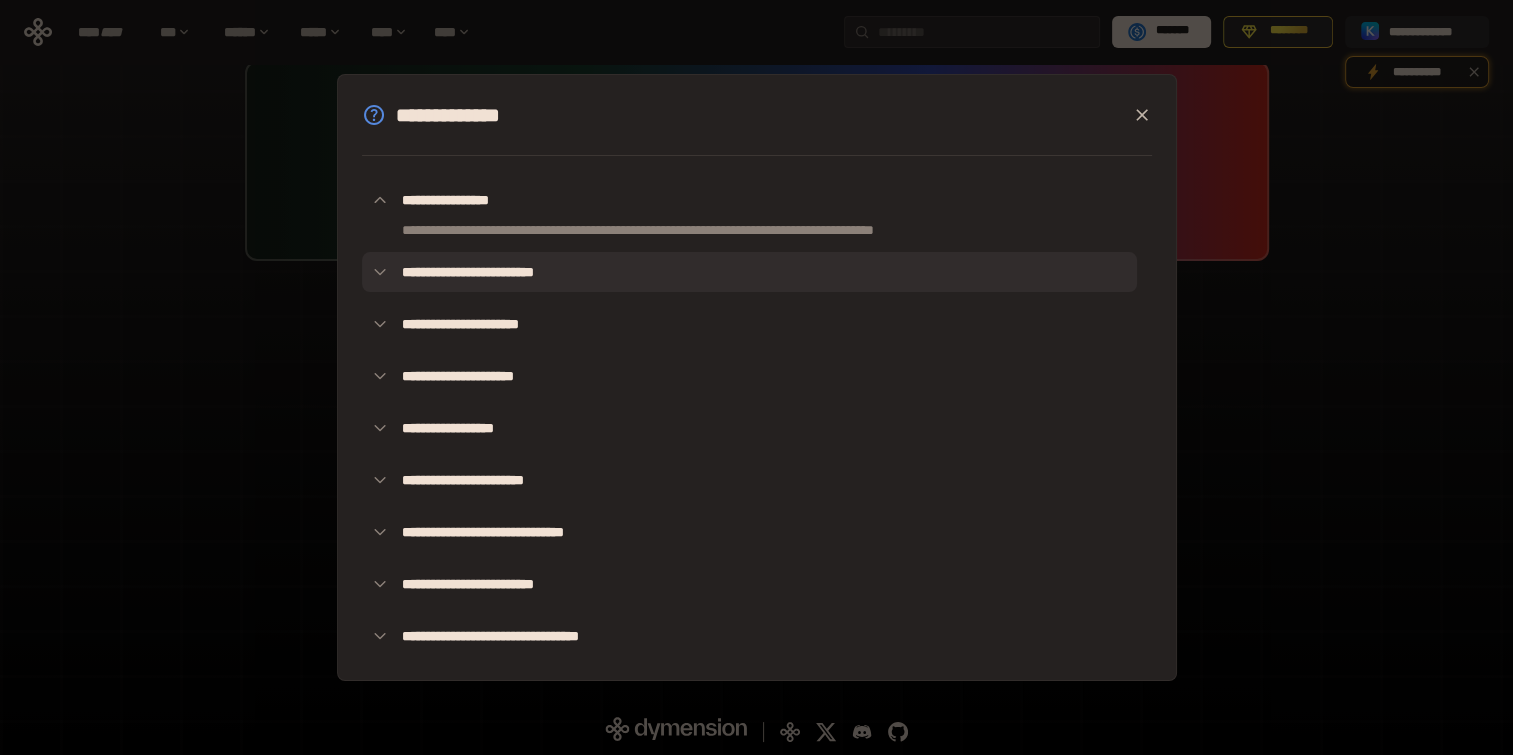 click on "**********" at bounding box center (749, 272) 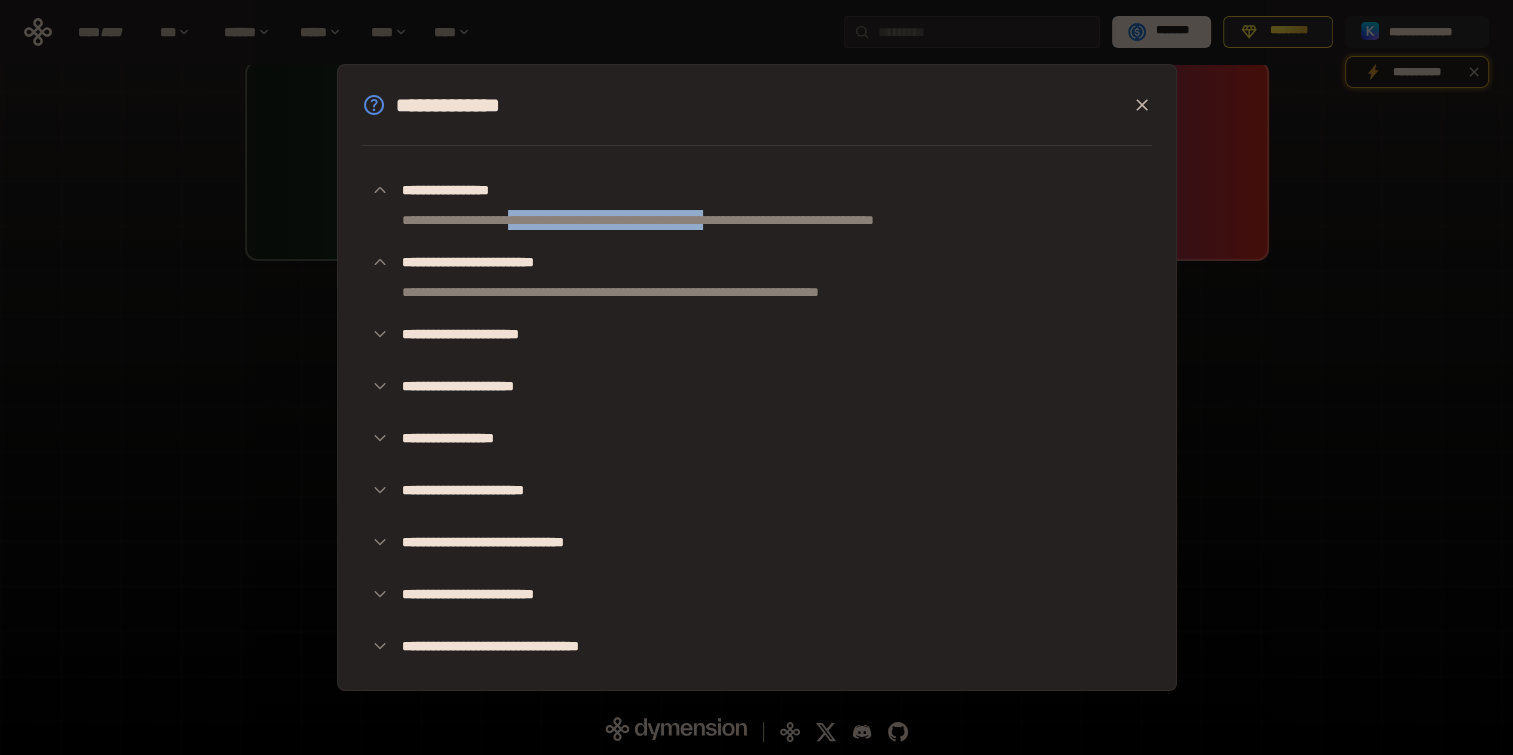drag, startPoint x: 561, startPoint y: 208, endPoint x: 838, endPoint y: 213, distance: 277.04514 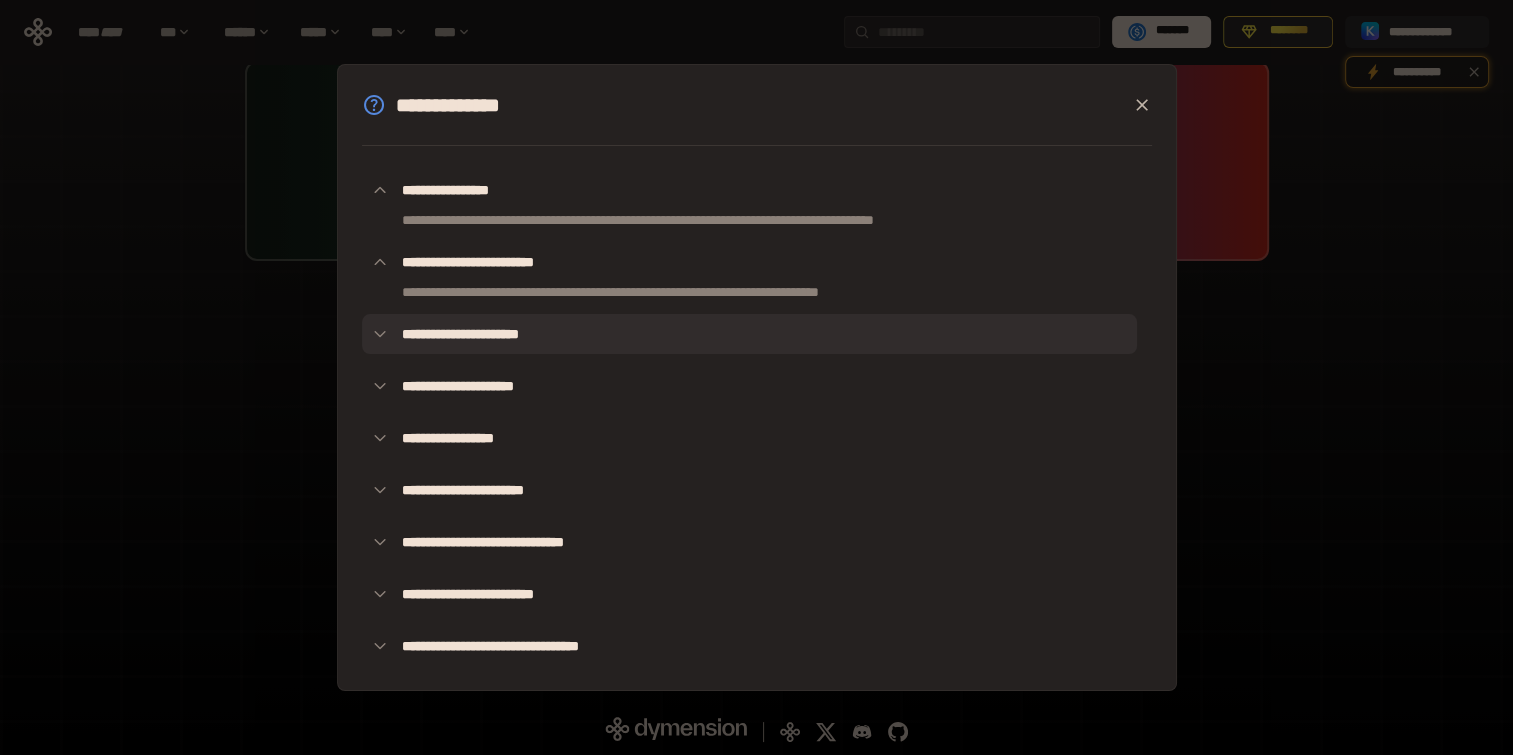 click on "**********" at bounding box center (749, 334) 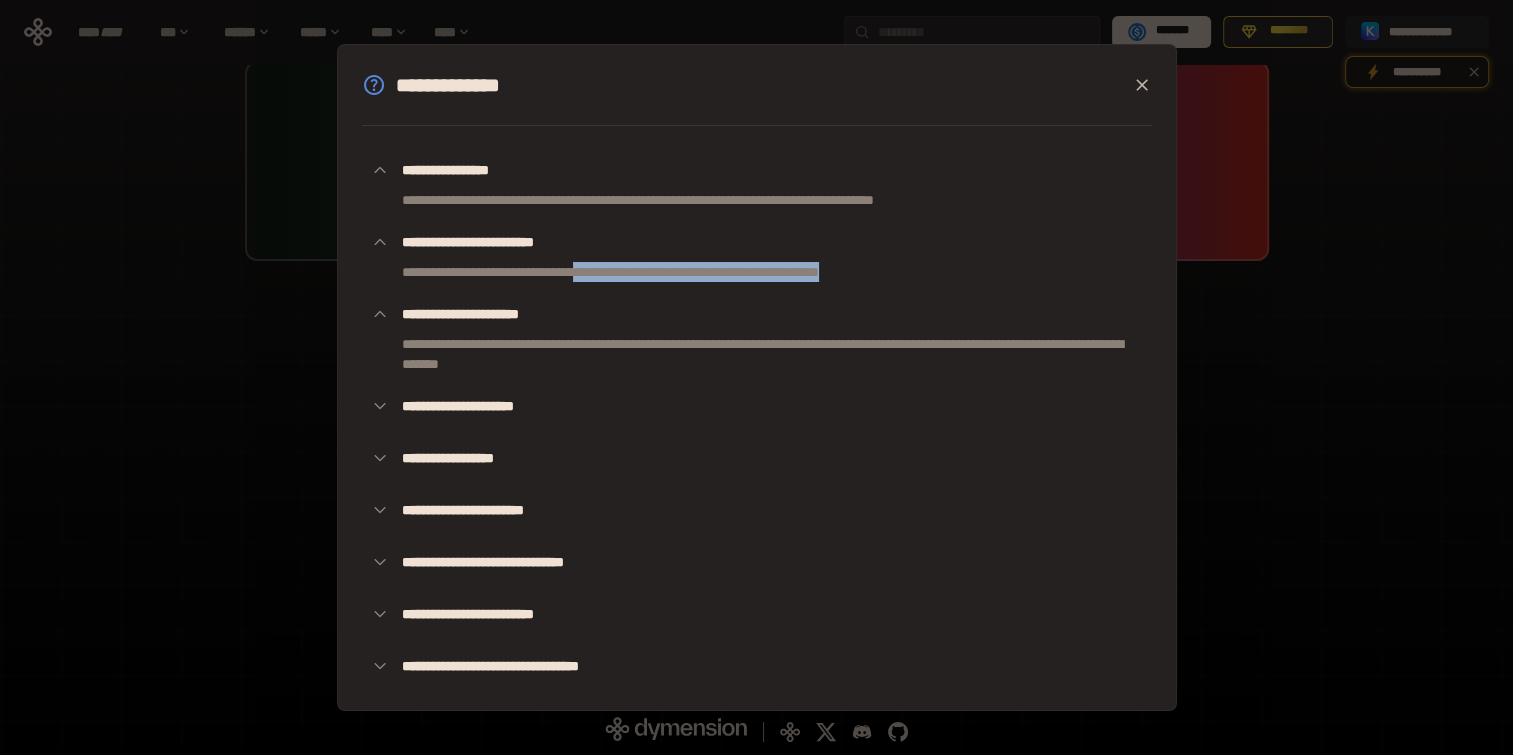 drag, startPoint x: 668, startPoint y: 271, endPoint x: 956, endPoint y: 283, distance: 288.24988 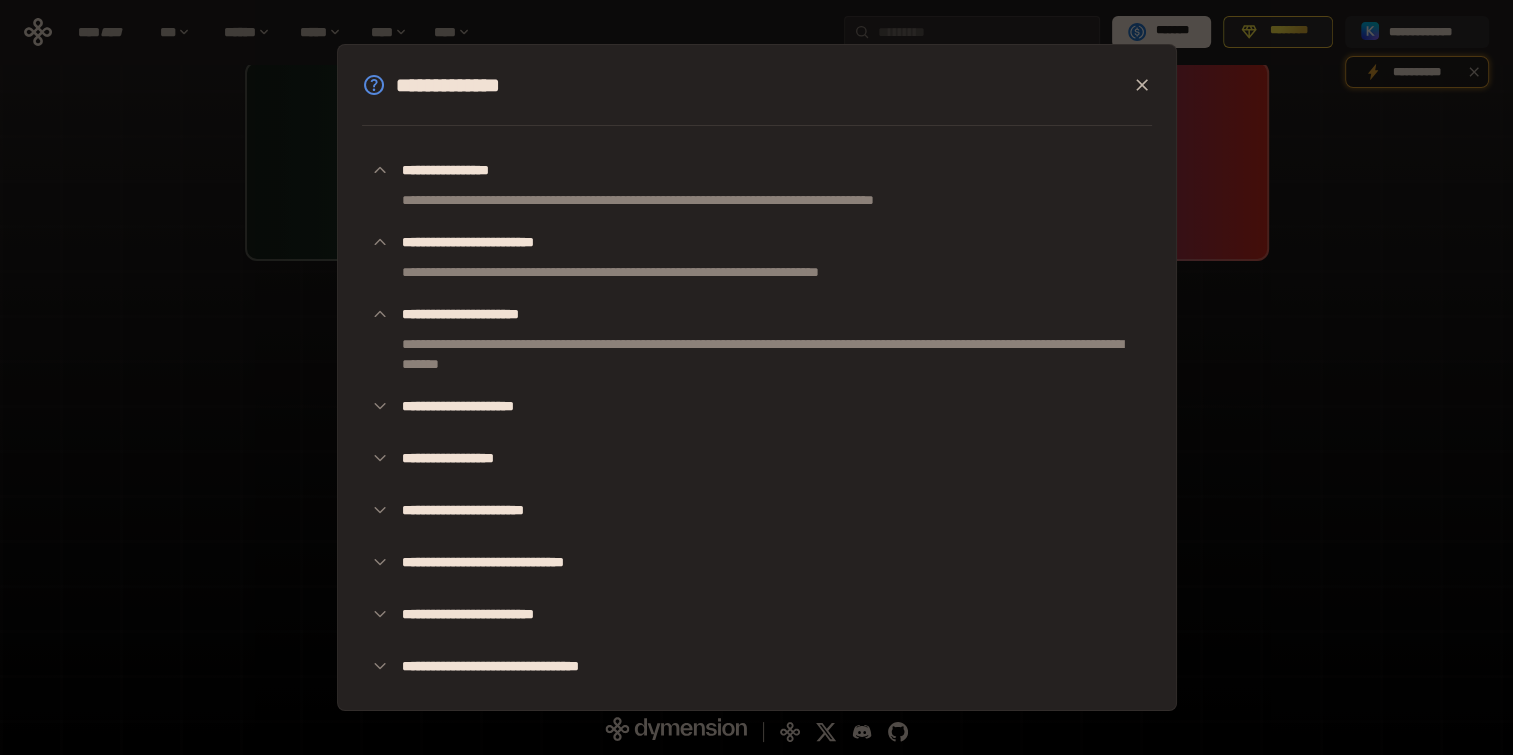 click on "**********" at bounding box center [749, 354] 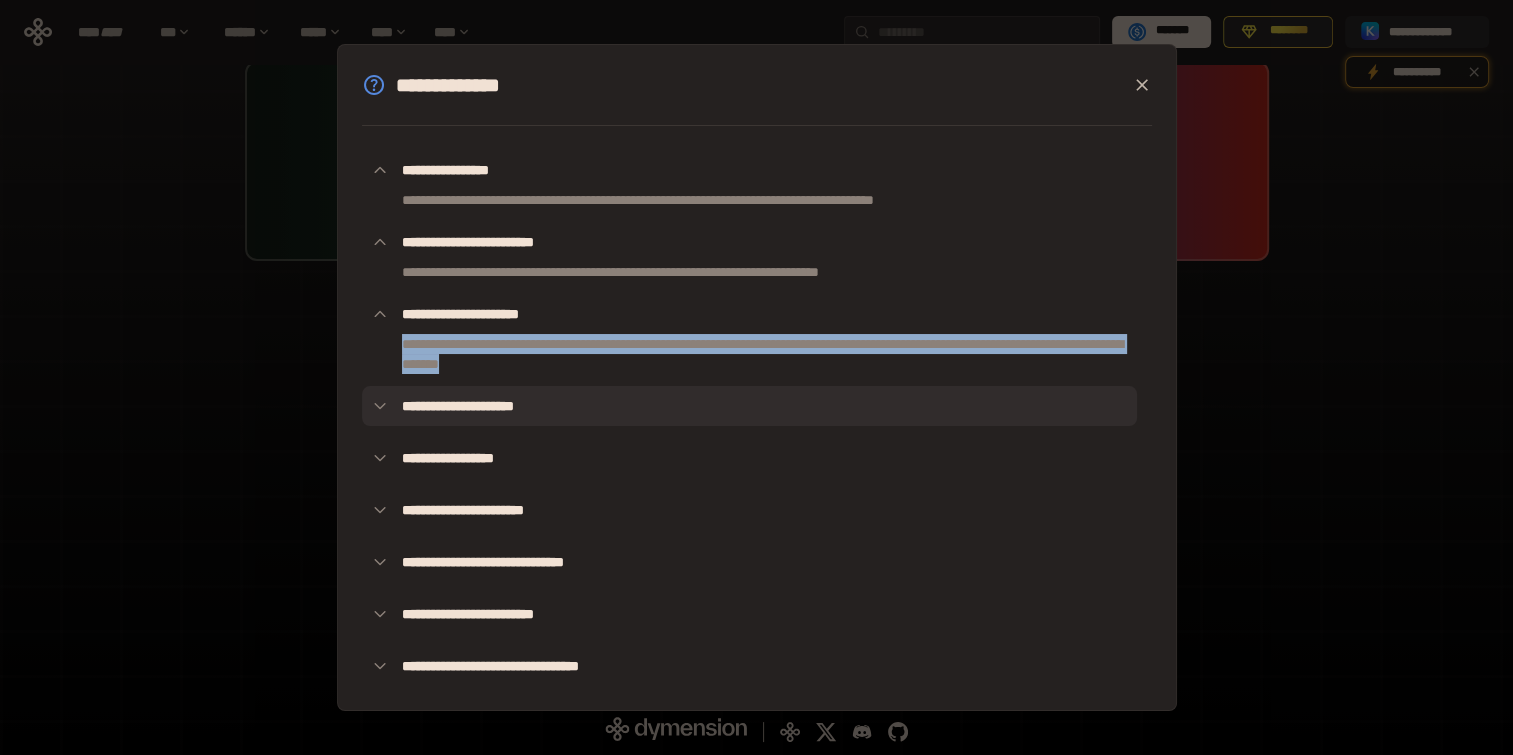 drag, startPoint x: 399, startPoint y: 343, endPoint x: 893, endPoint y: 382, distance: 495.53708 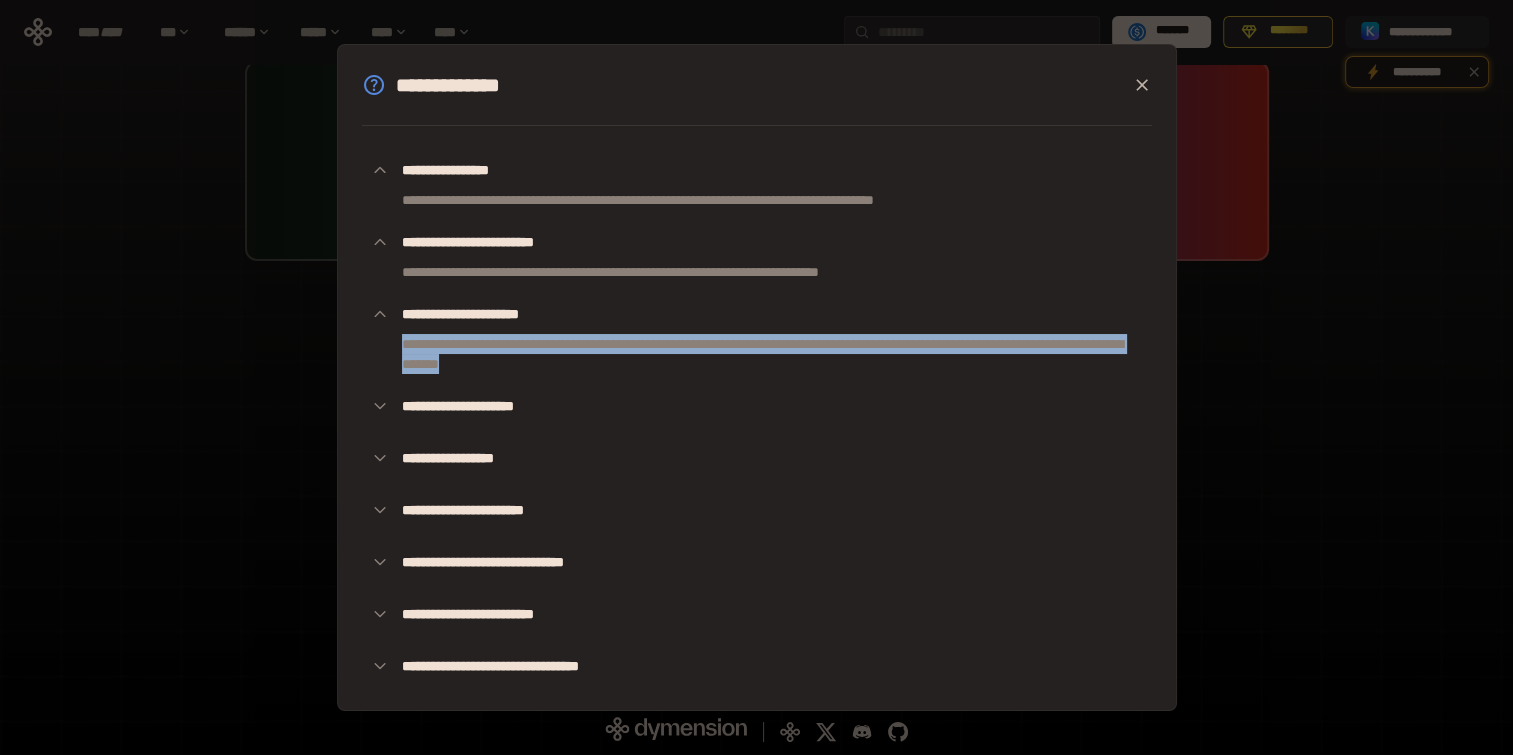 drag, startPoint x: 893, startPoint y: 382, endPoint x: 878, endPoint y: 357, distance: 29.15476 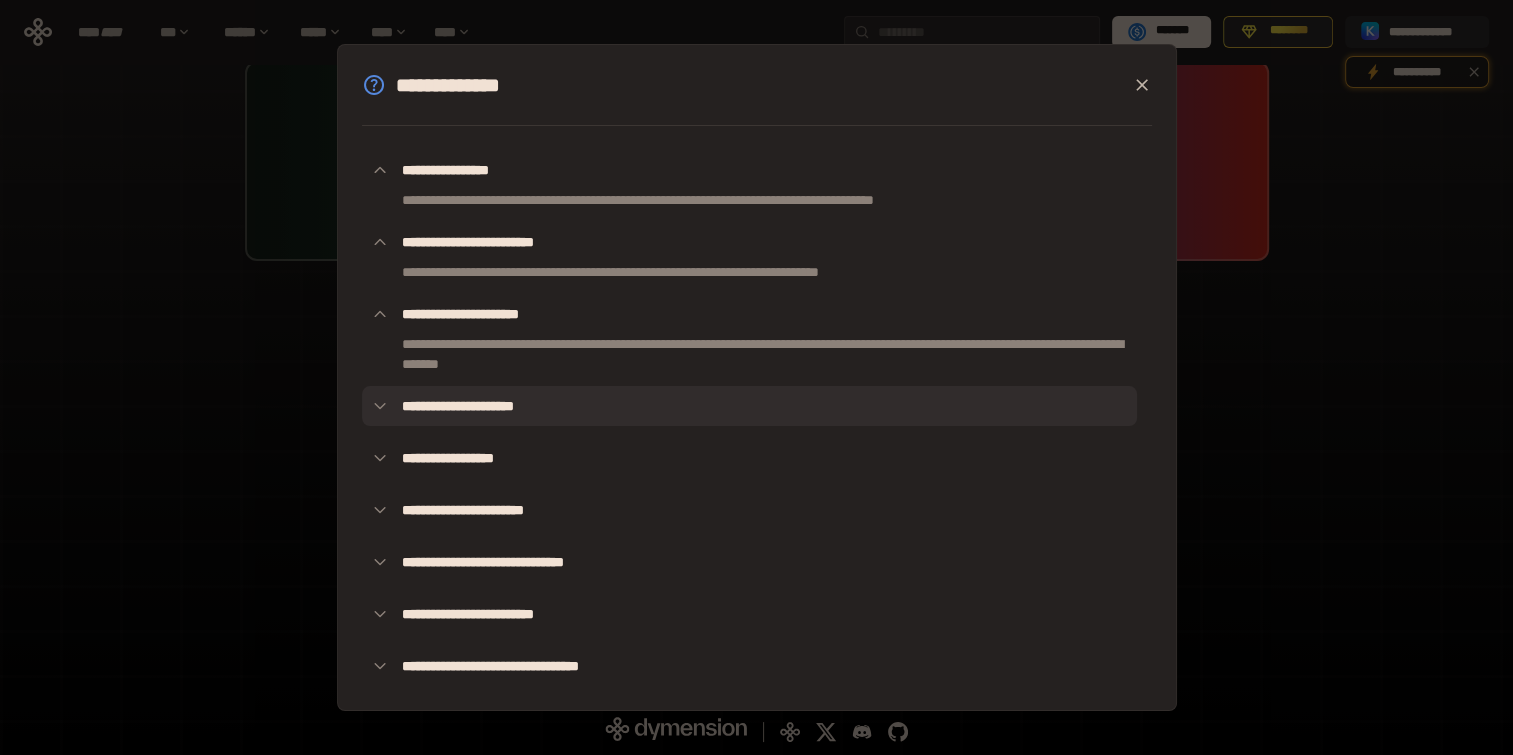 click on "**********" at bounding box center (749, 406) 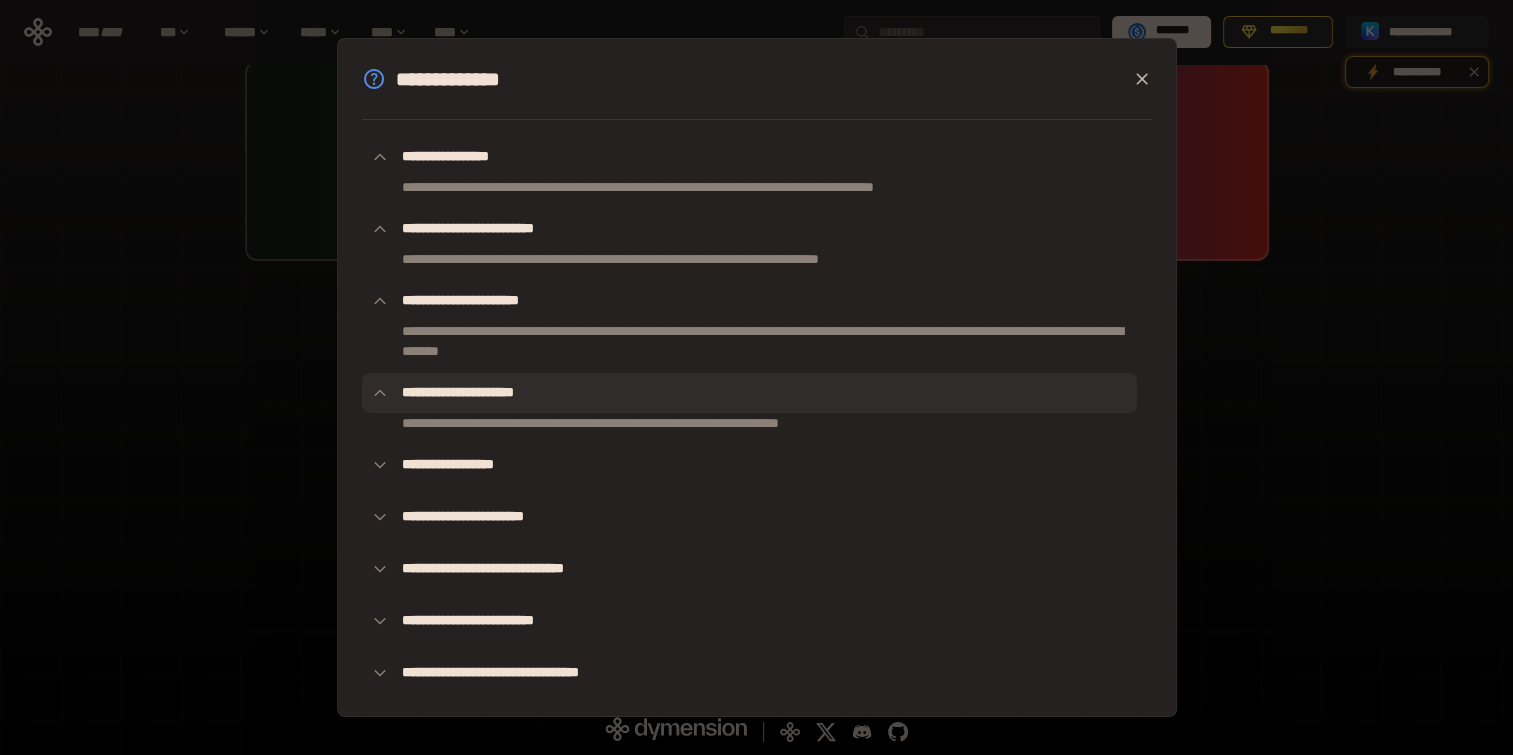 scroll, scrollTop: 21, scrollLeft: 0, axis: vertical 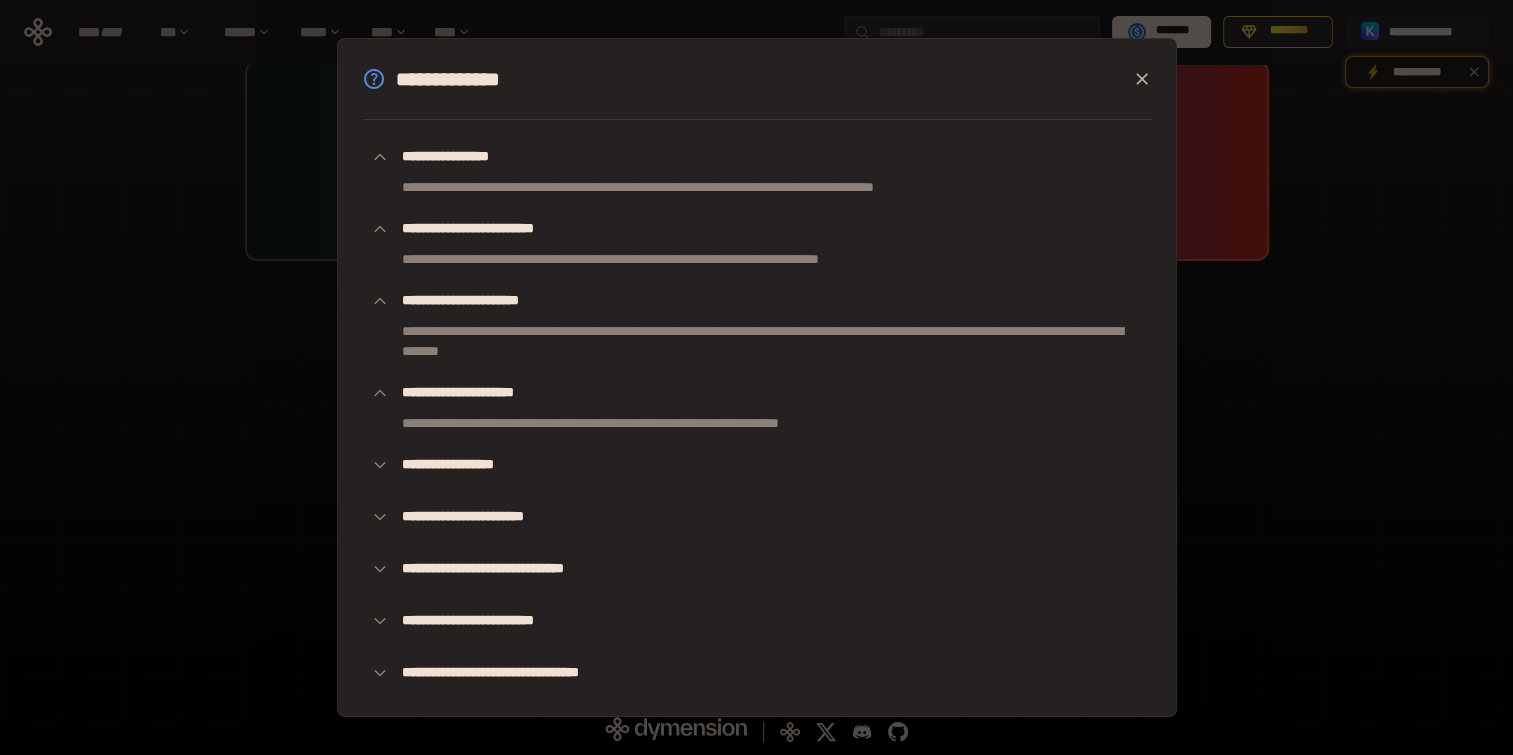 drag, startPoint x: 404, startPoint y: 420, endPoint x: 906, endPoint y: 407, distance: 502.1683 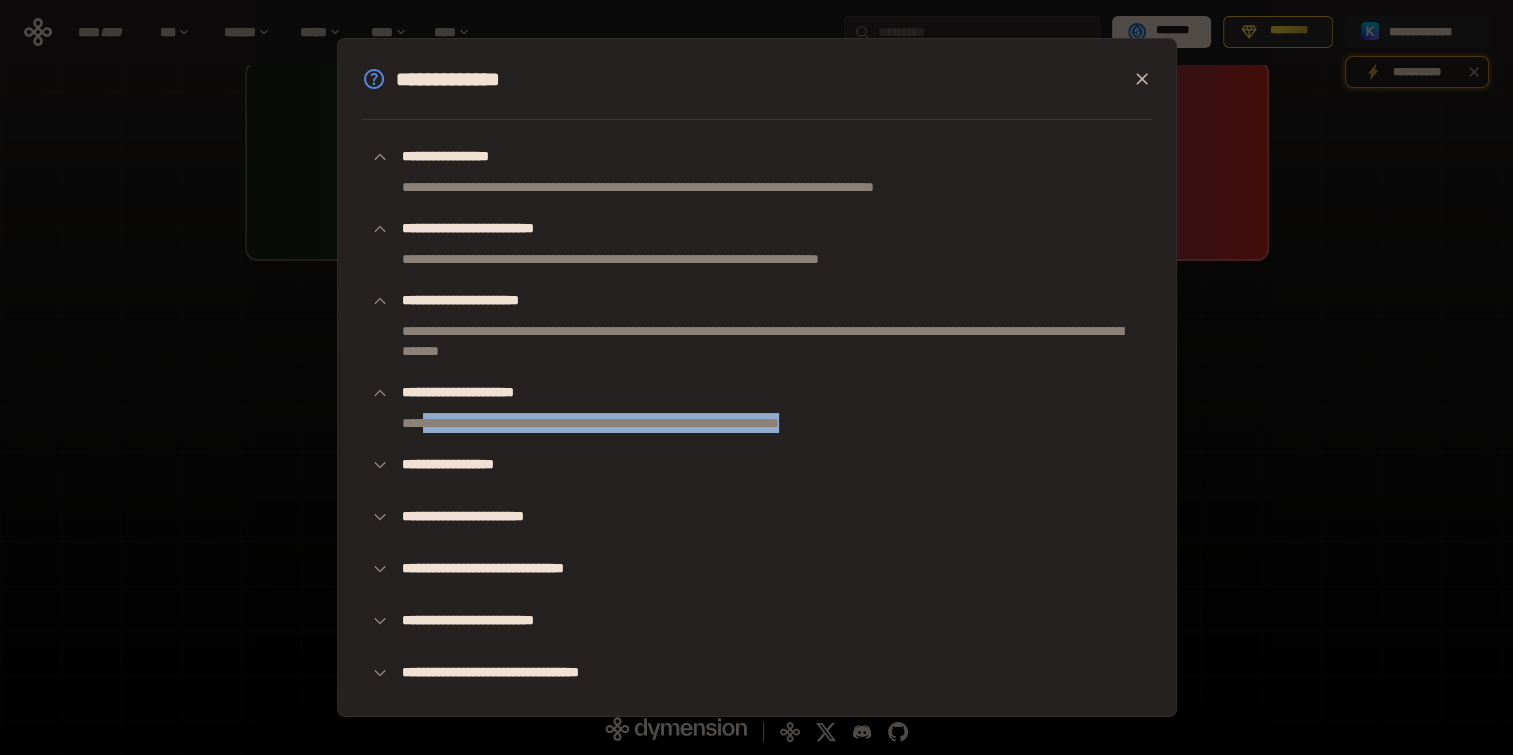 drag, startPoint x: 897, startPoint y: 412, endPoint x: 448, endPoint y: 413, distance: 449.0011 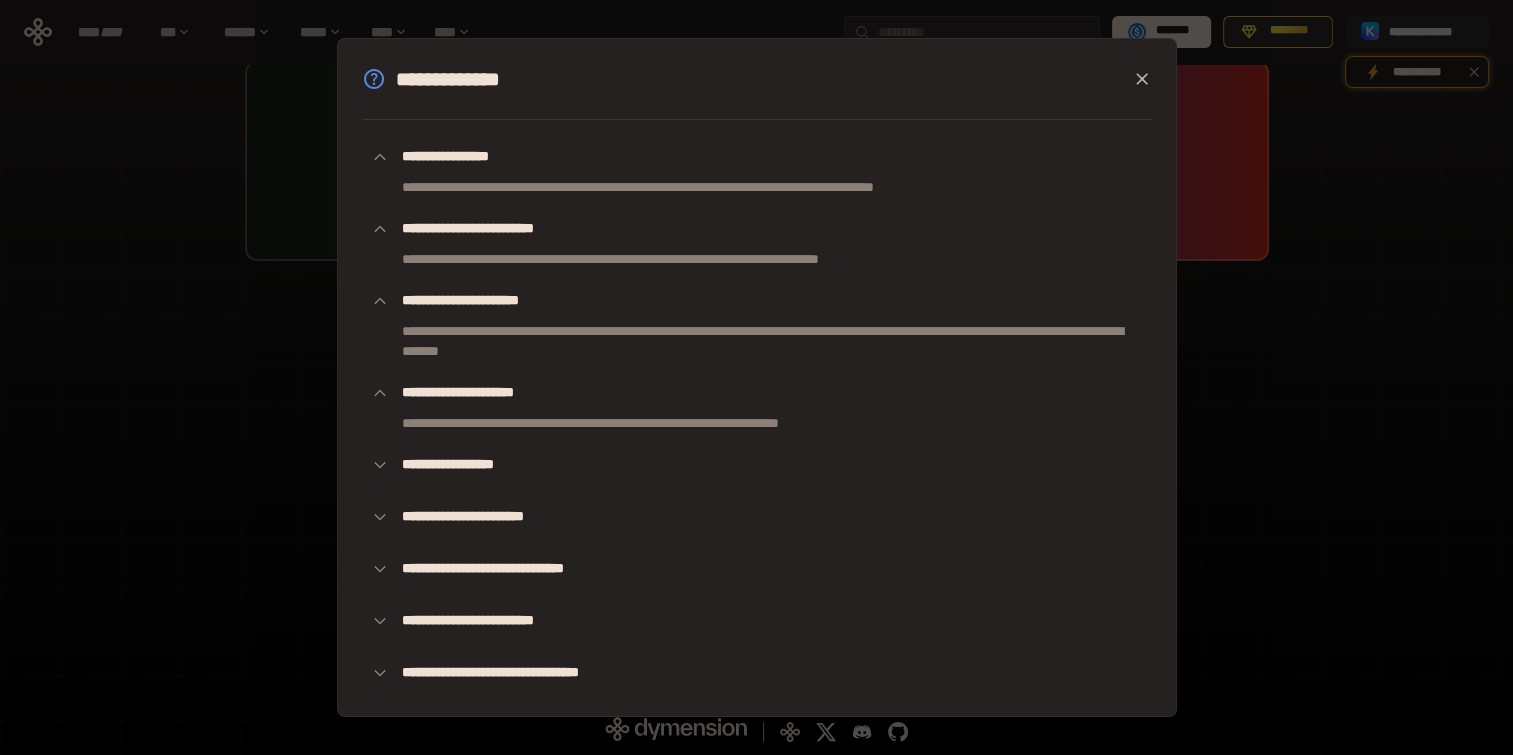 click on "**********" at bounding box center [757, 415] 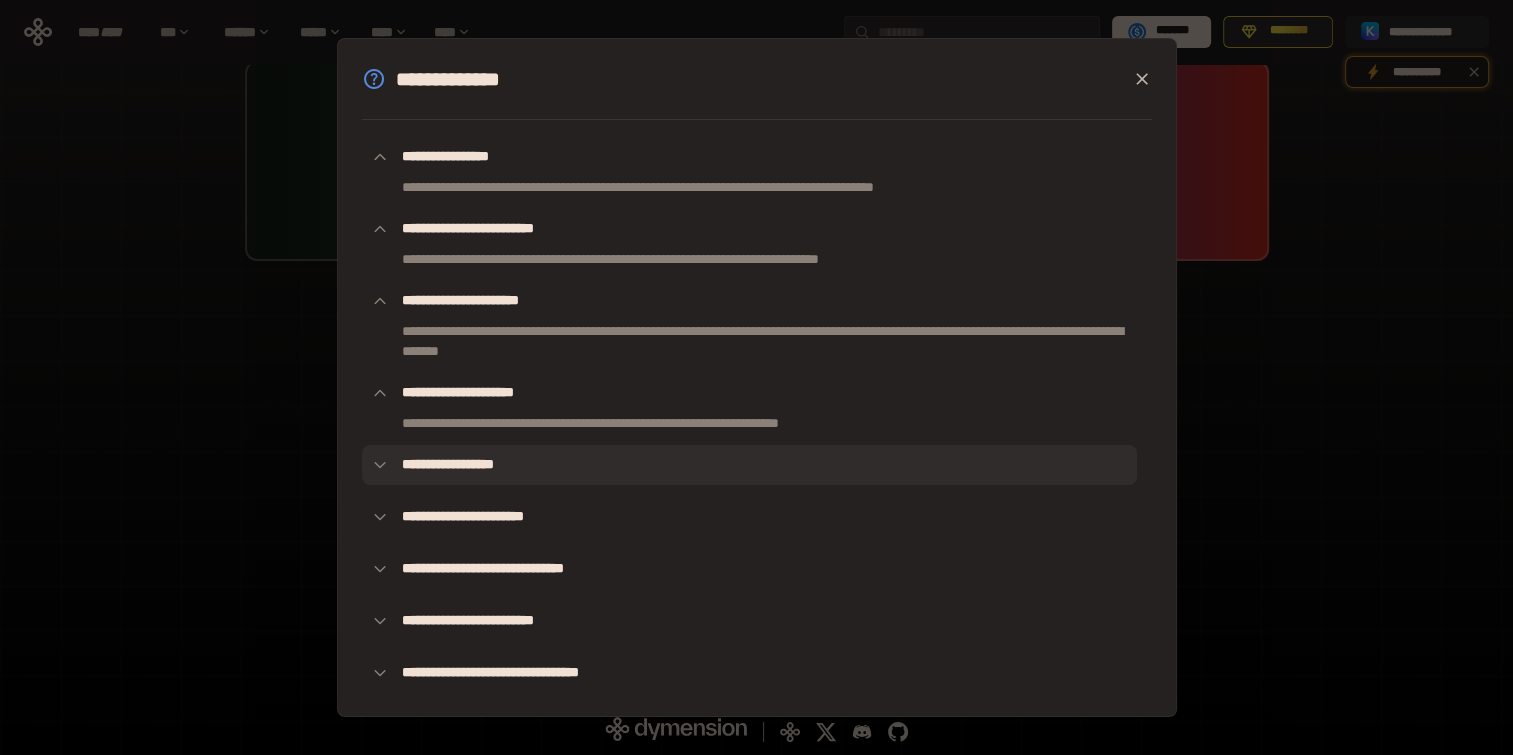click on "**********" at bounding box center (749, 465) 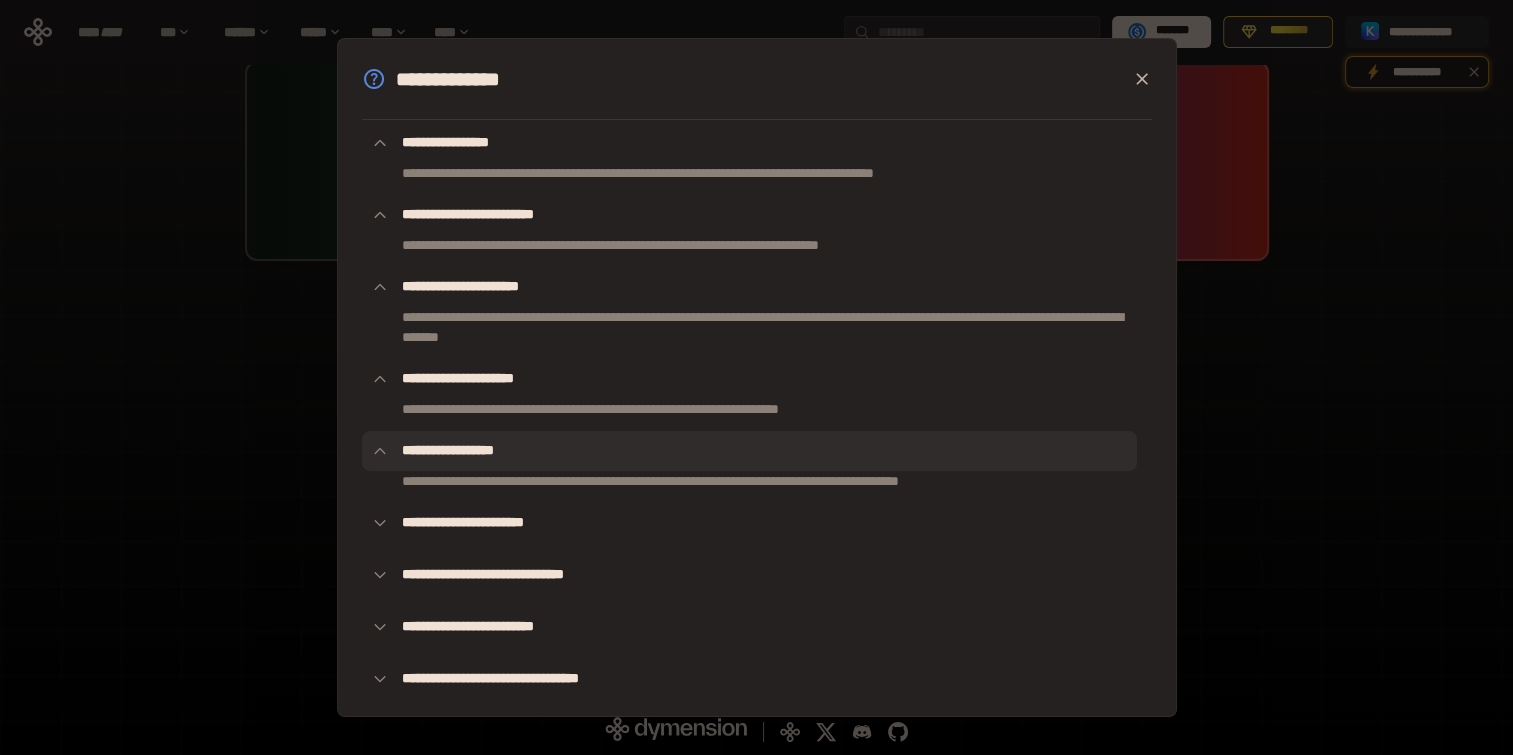 scroll, scrollTop: 41, scrollLeft: 0, axis: vertical 